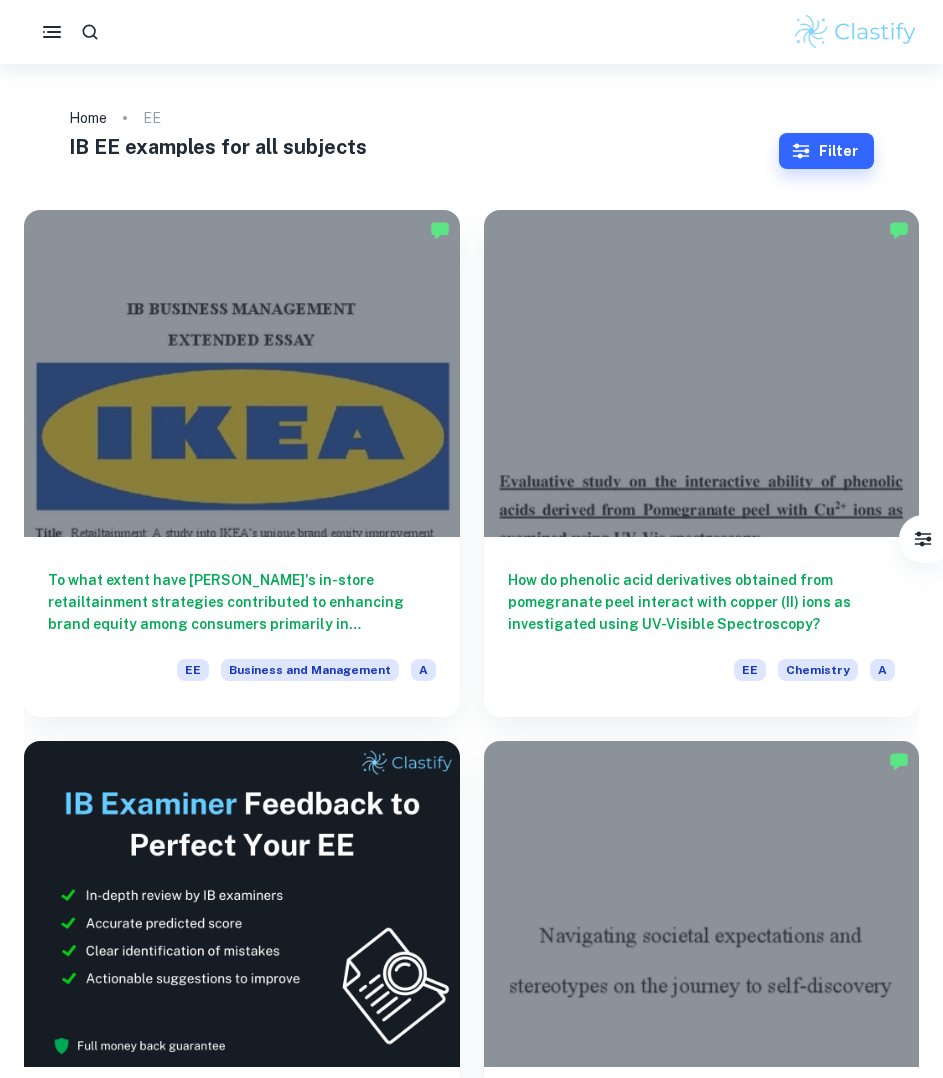 scroll, scrollTop: 0, scrollLeft: 0, axis: both 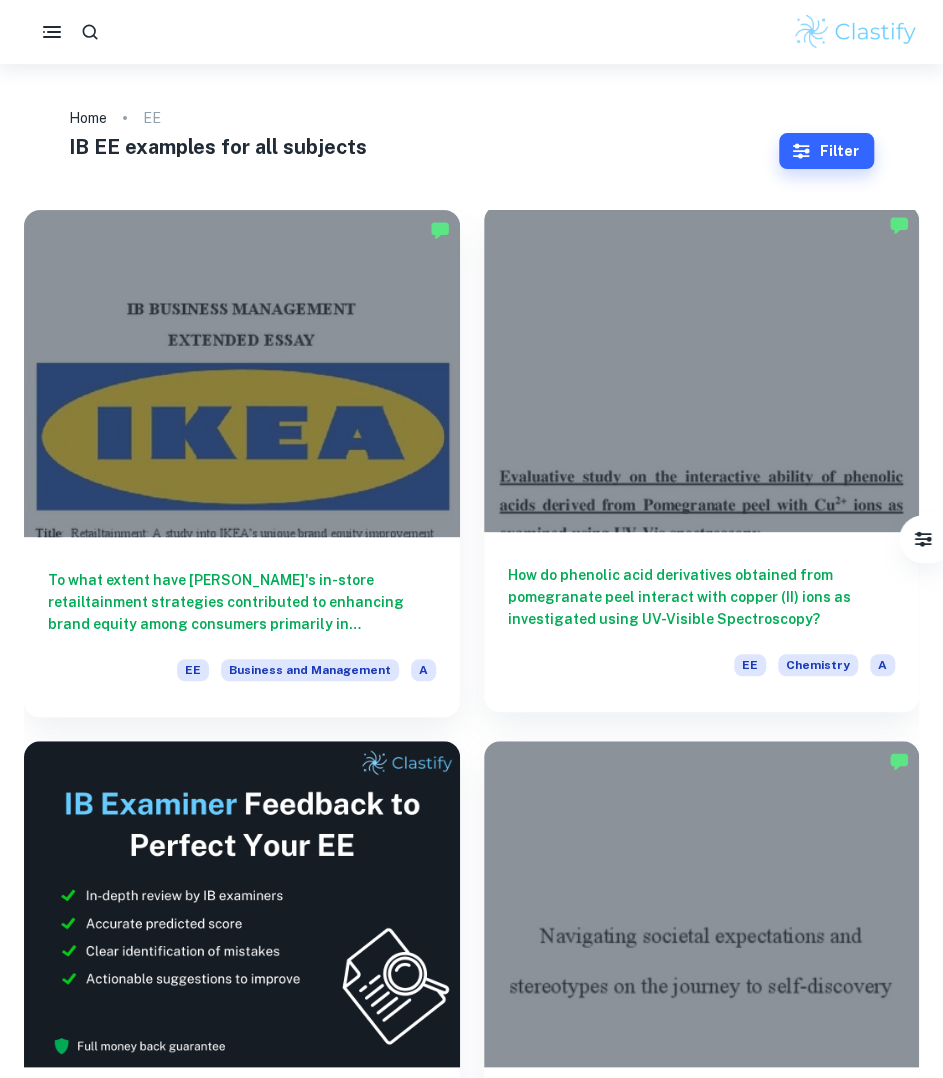click on "How do phenolic acid derivatives obtained from pomegranate peel interact with copper (II) ions as investigated using UV-Visible Spectroscopy?" at bounding box center (702, 597) 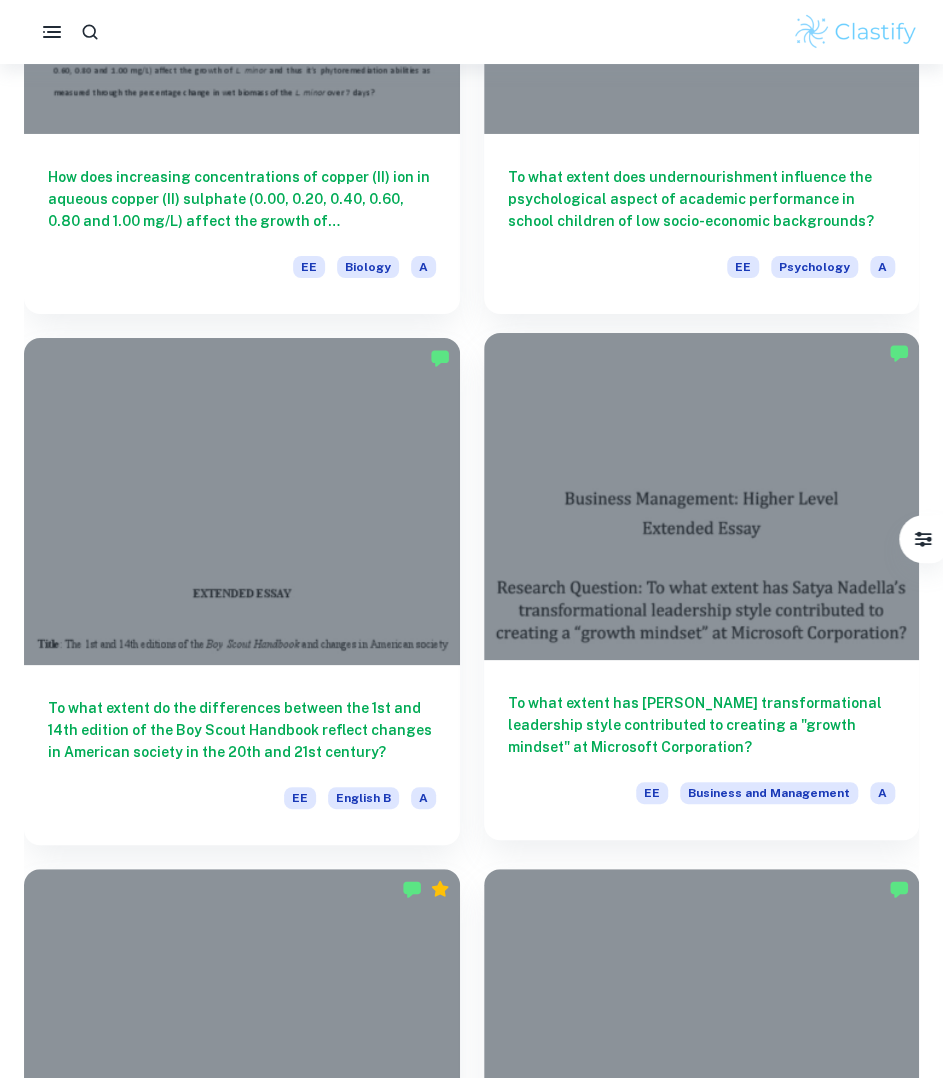 scroll, scrollTop: 2833, scrollLeft: 0, axis: vertical 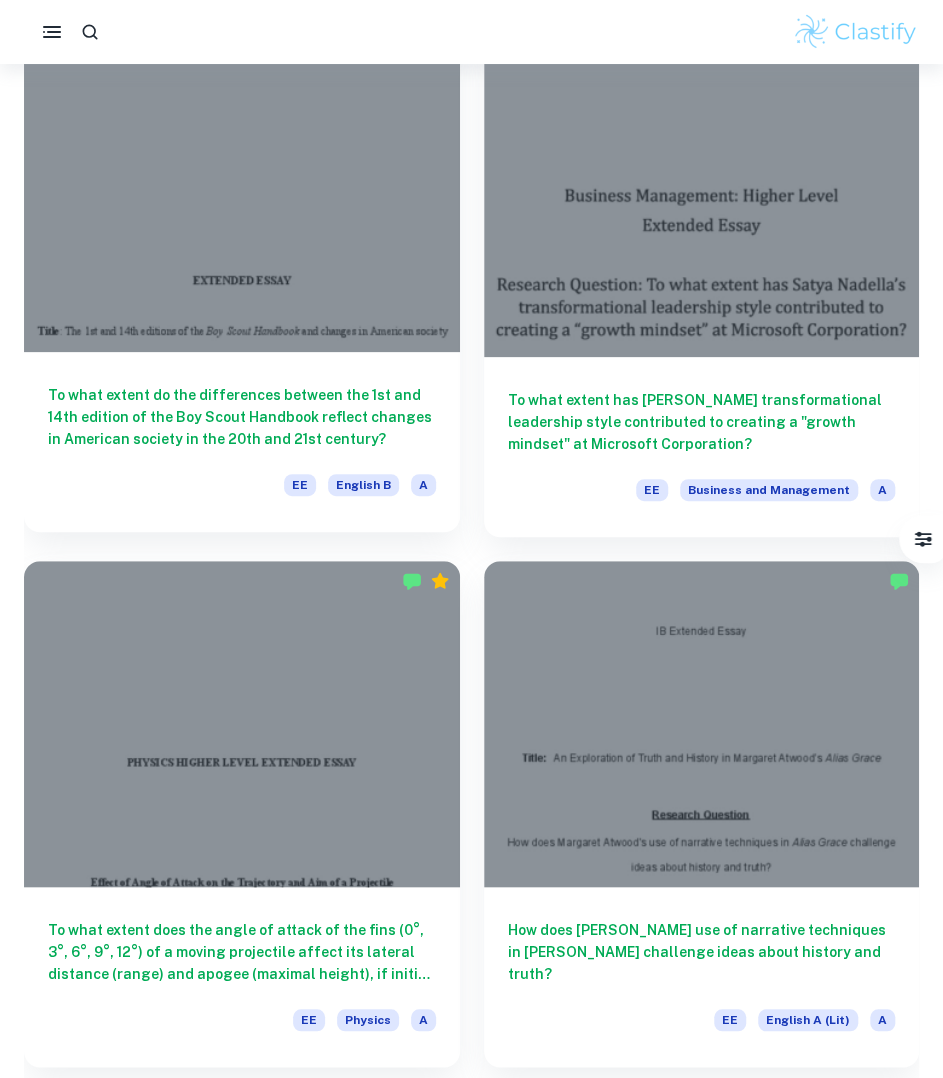 click at bounding box center [242, 188] 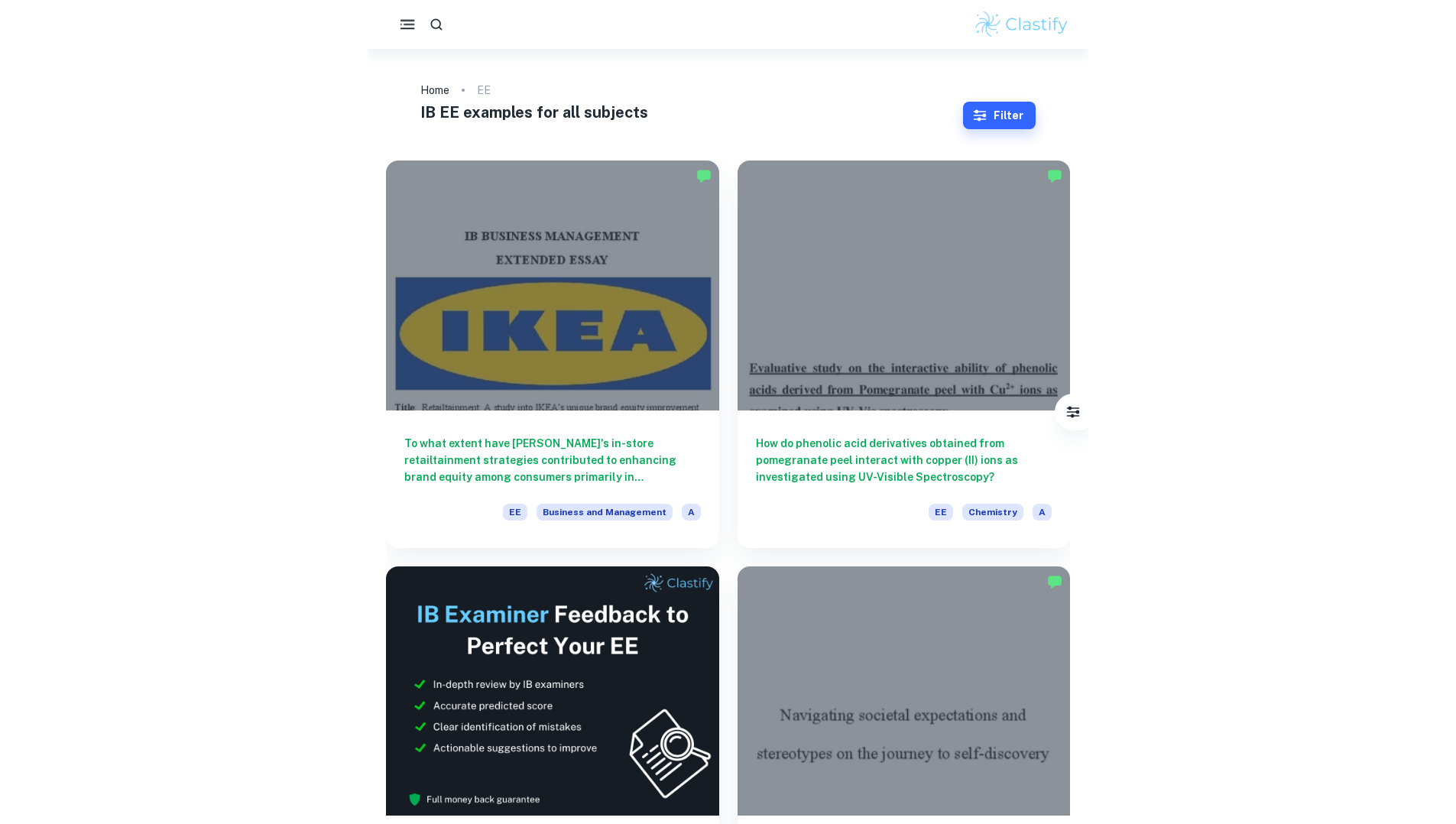 scroll, scrollTop: 0, scrollLeft: 0, axis: both 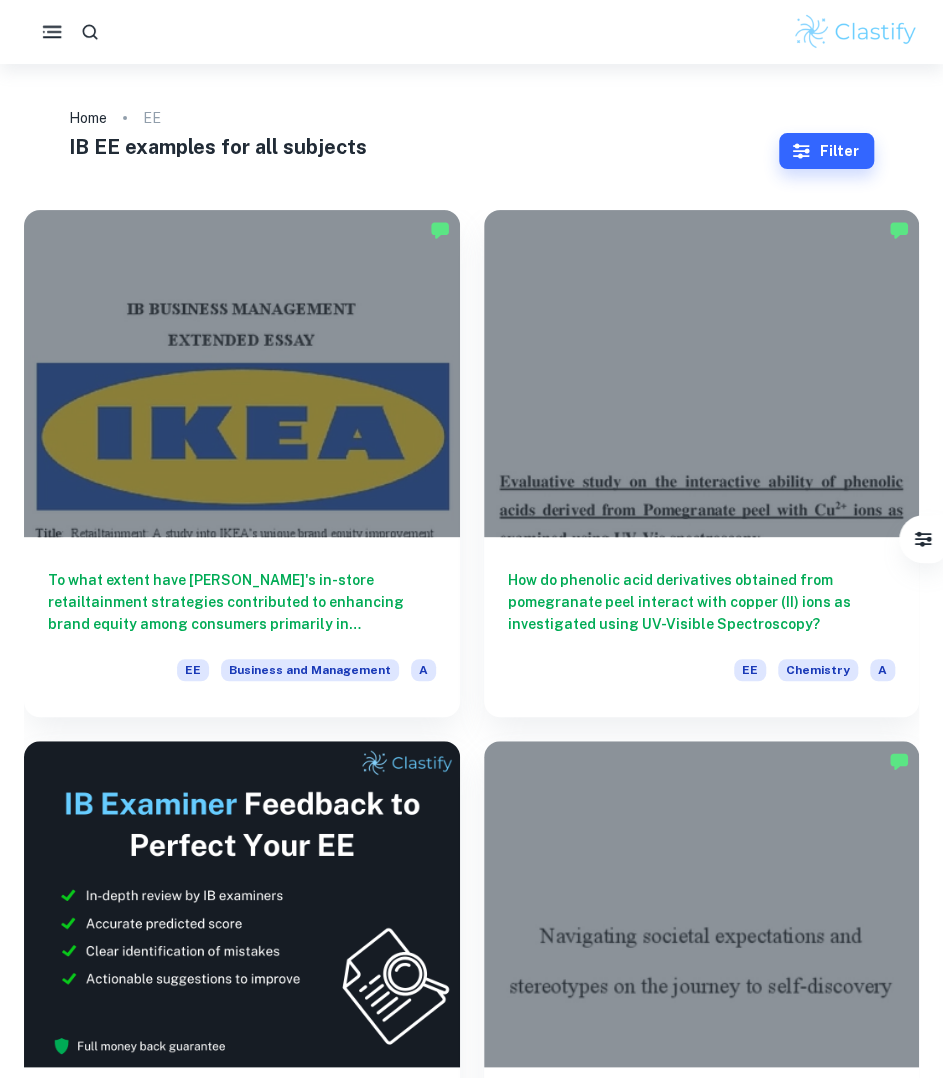 click 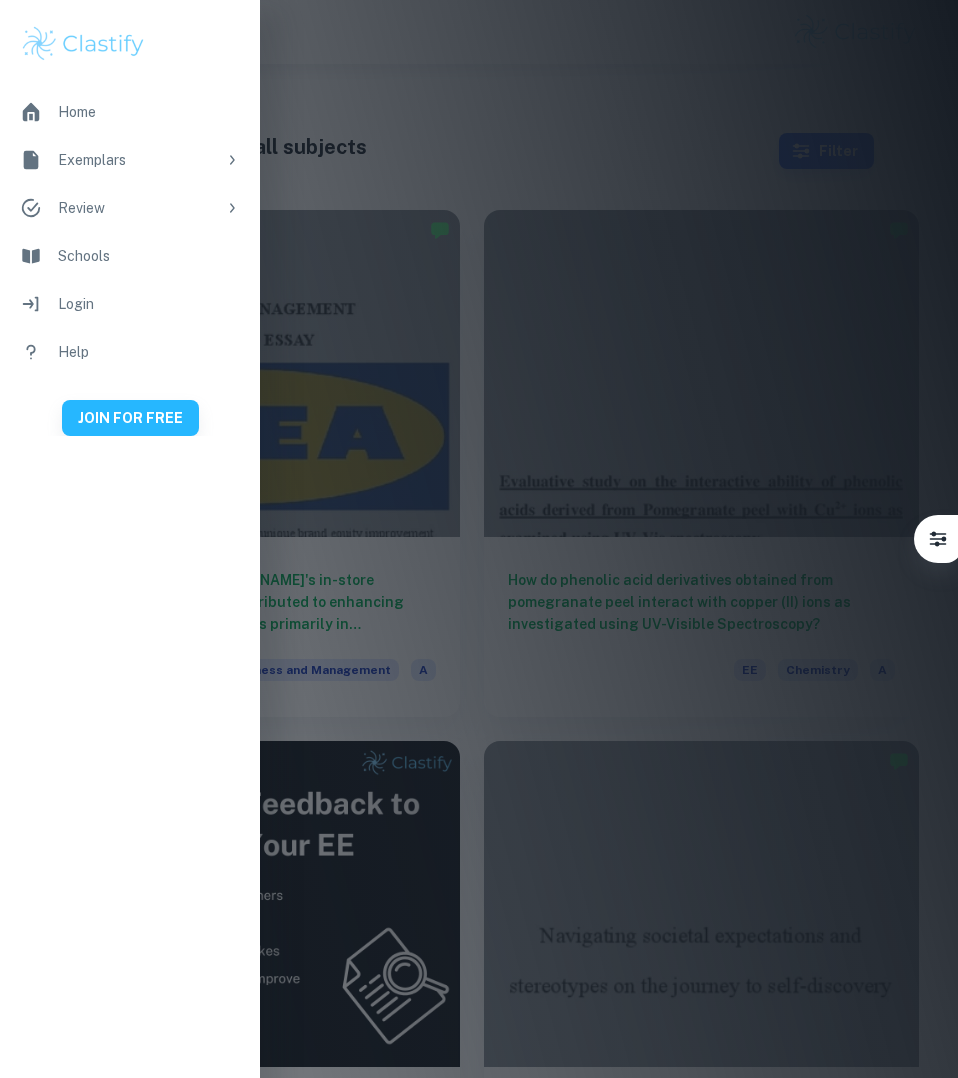 click on "Exemplars" at bounding box center (137, 160) 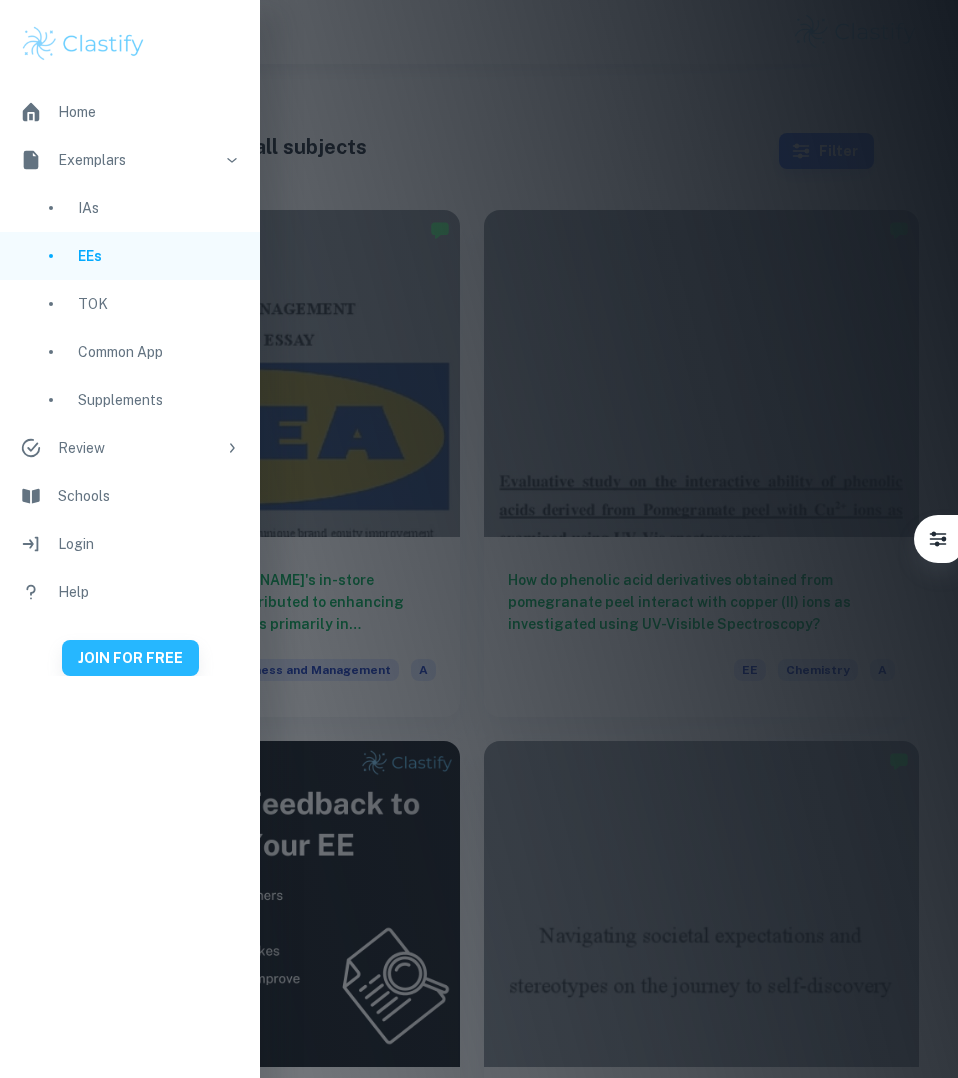 click on "Exemplars" at bounding box center [137, 160] 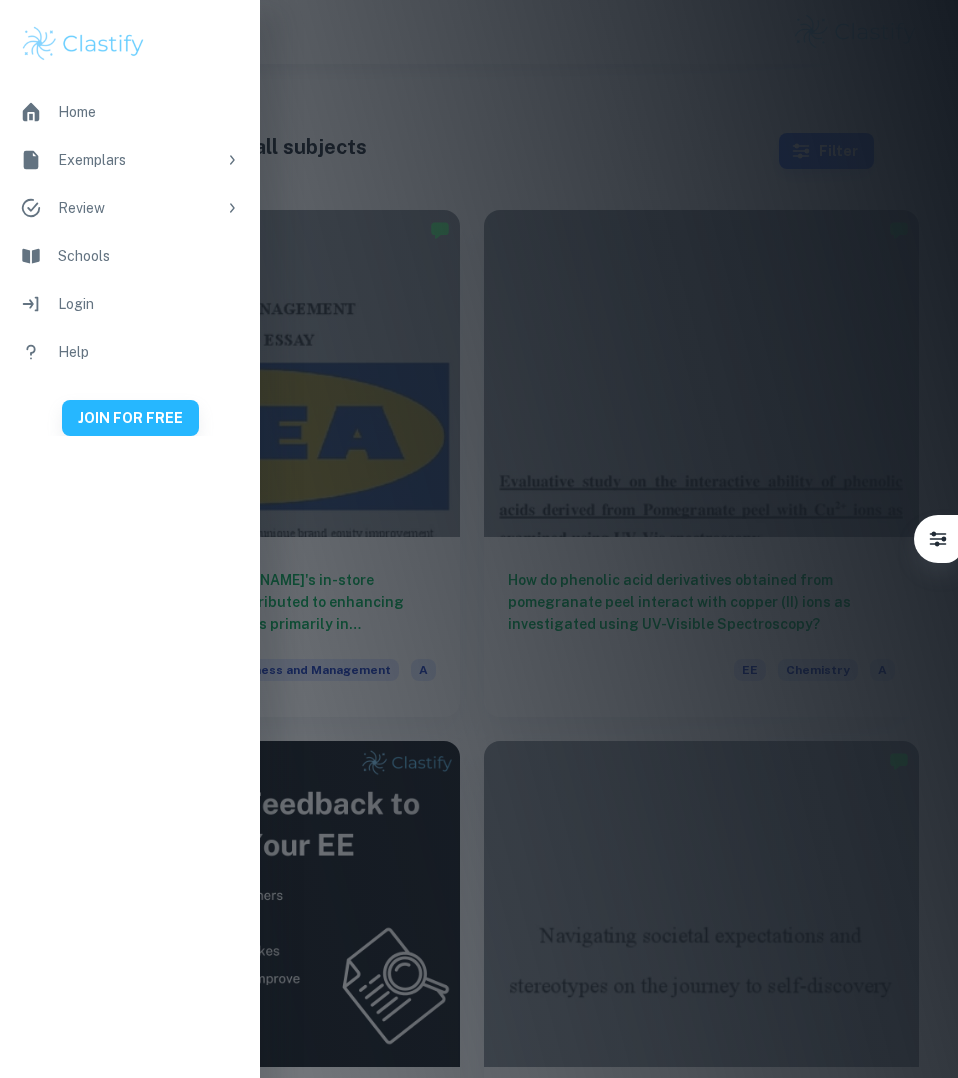 click on "Review" at bounding box center (137, 208) 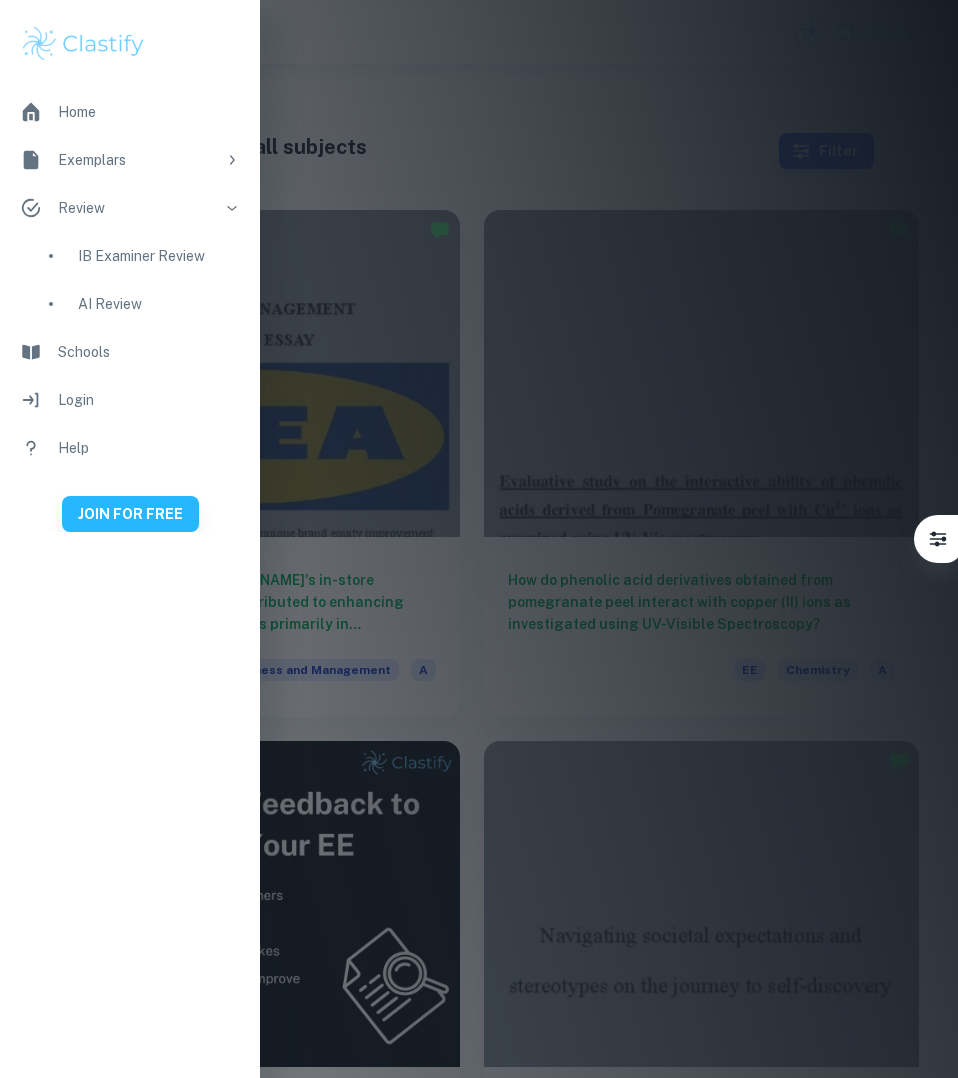 click on "Review" at bounding box center (137, 208) 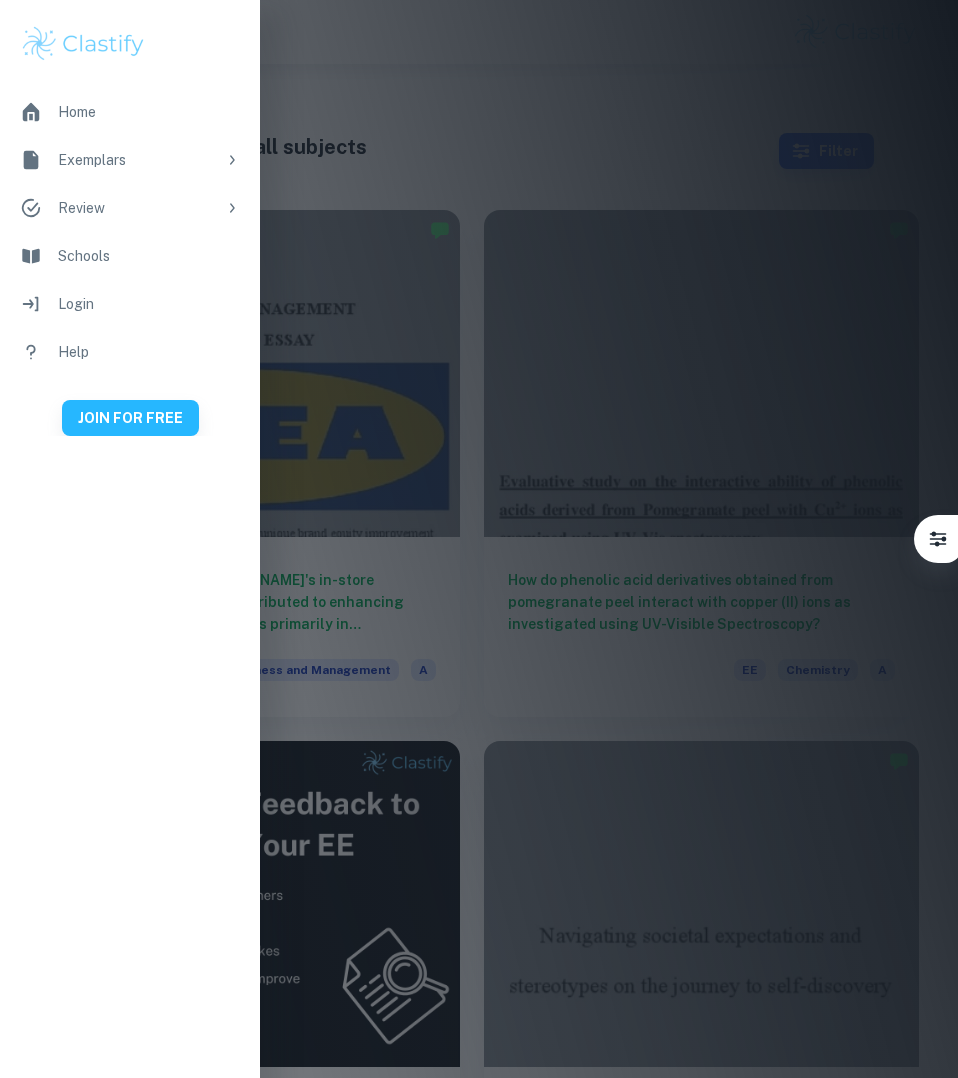 click at bounding box center (479, 539) 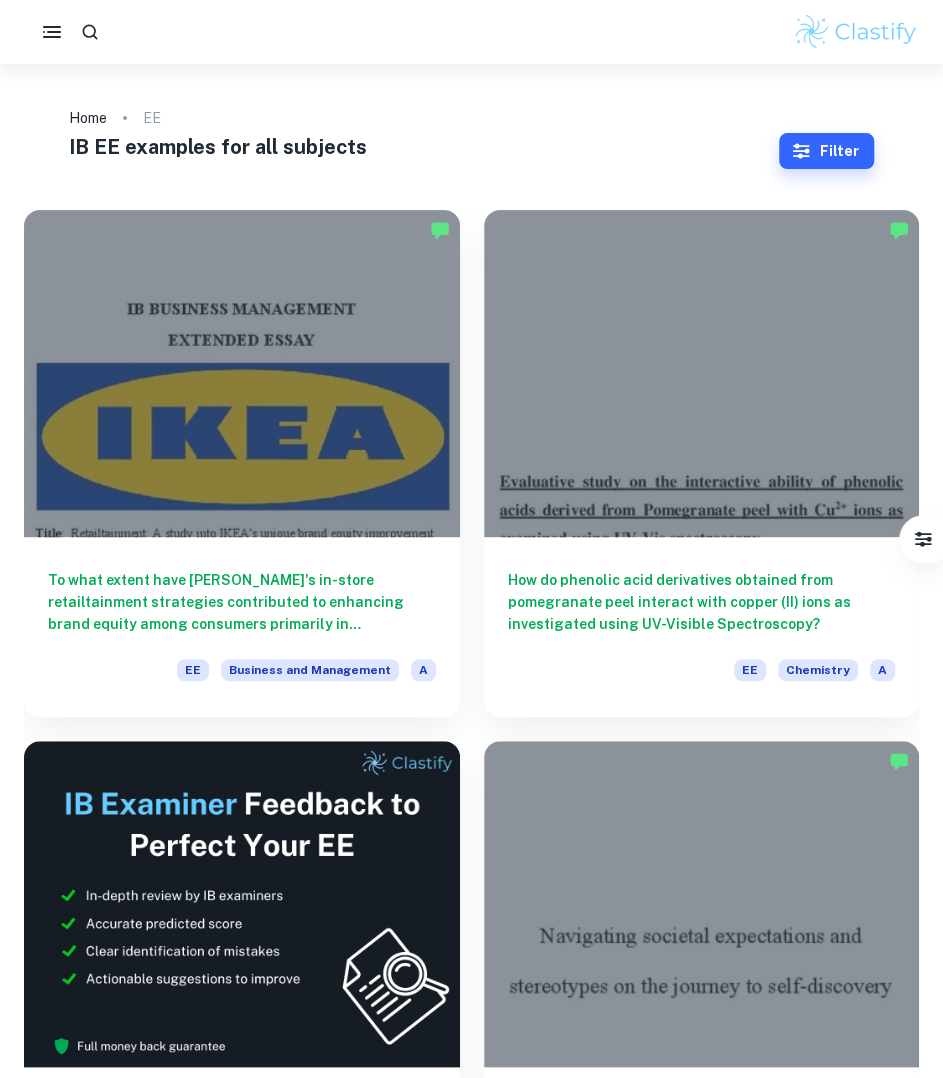 click 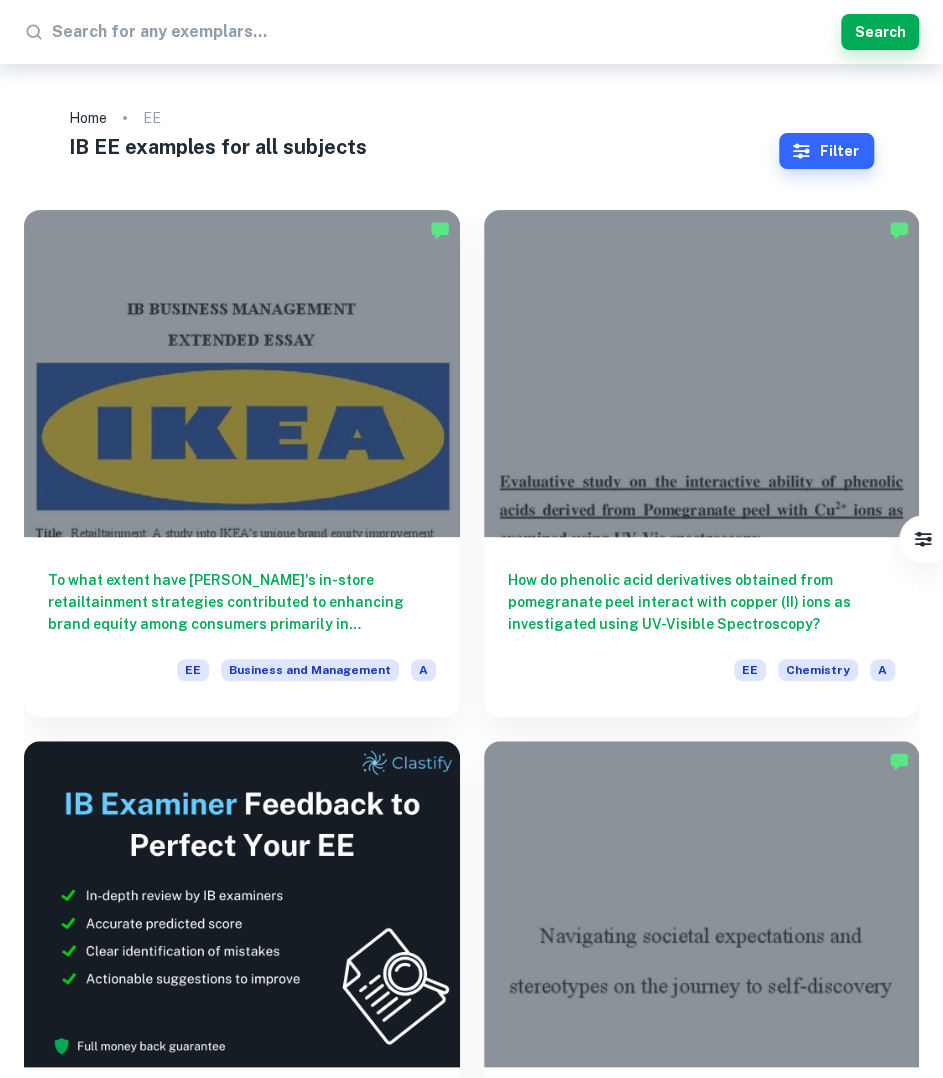 click at bounding box center (442, 32) 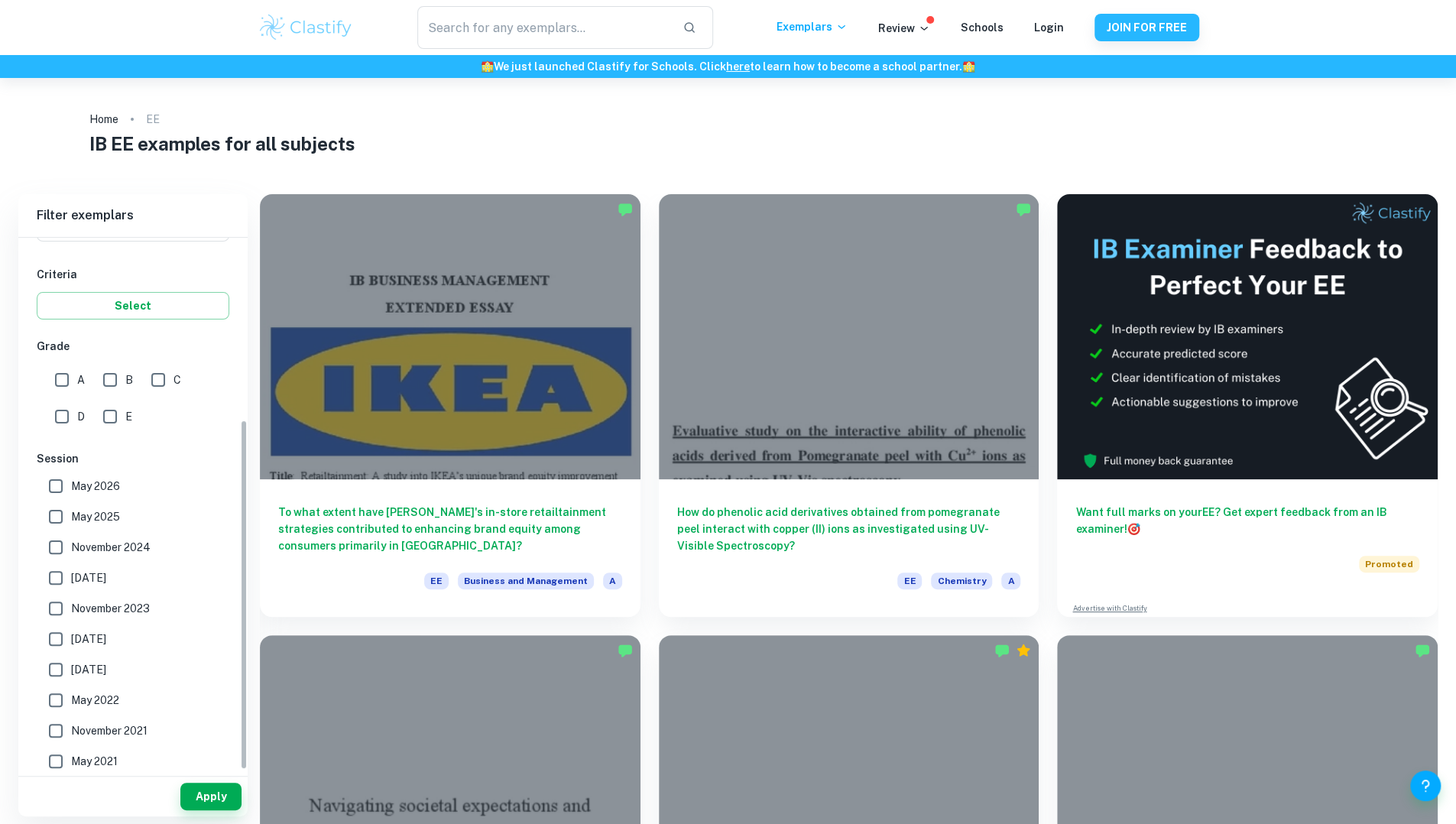 scroll, scrollTop: 277, scrollLeft: 0, axis: vertical 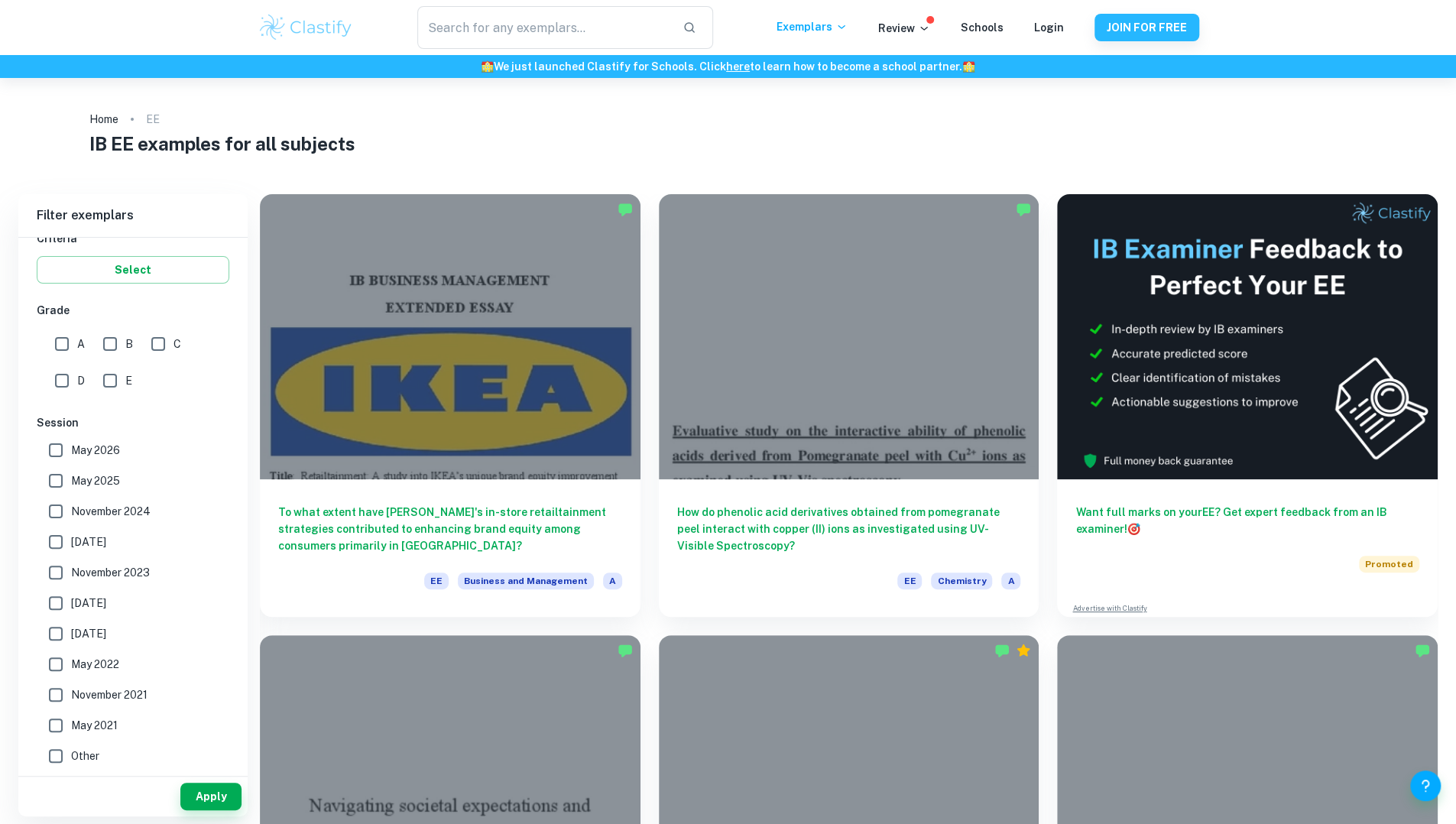 click on "A" at bounding box center (62, 344) 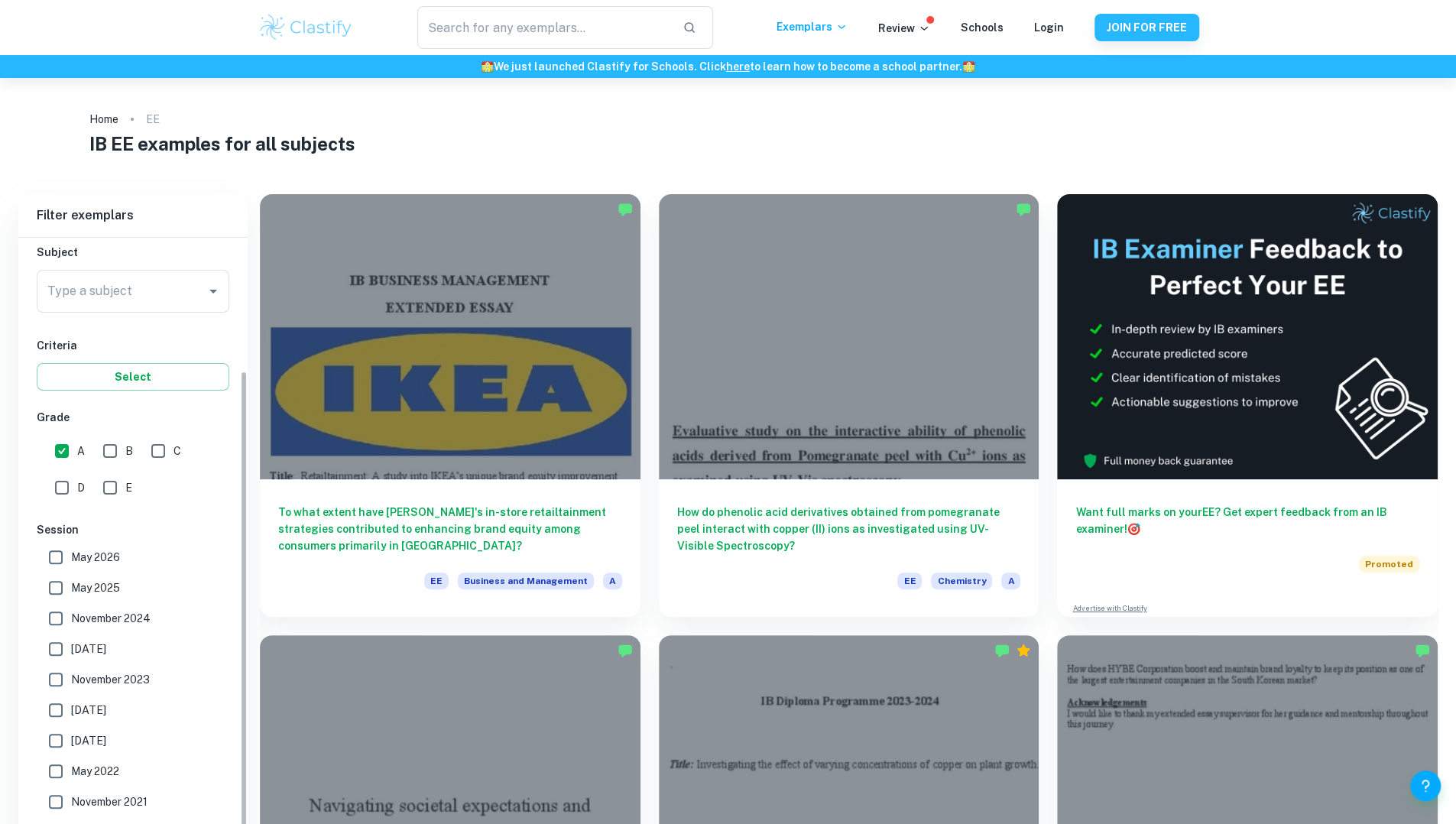 scroll, scrollTop: 506, scrollLeft: 0, axis: vertical 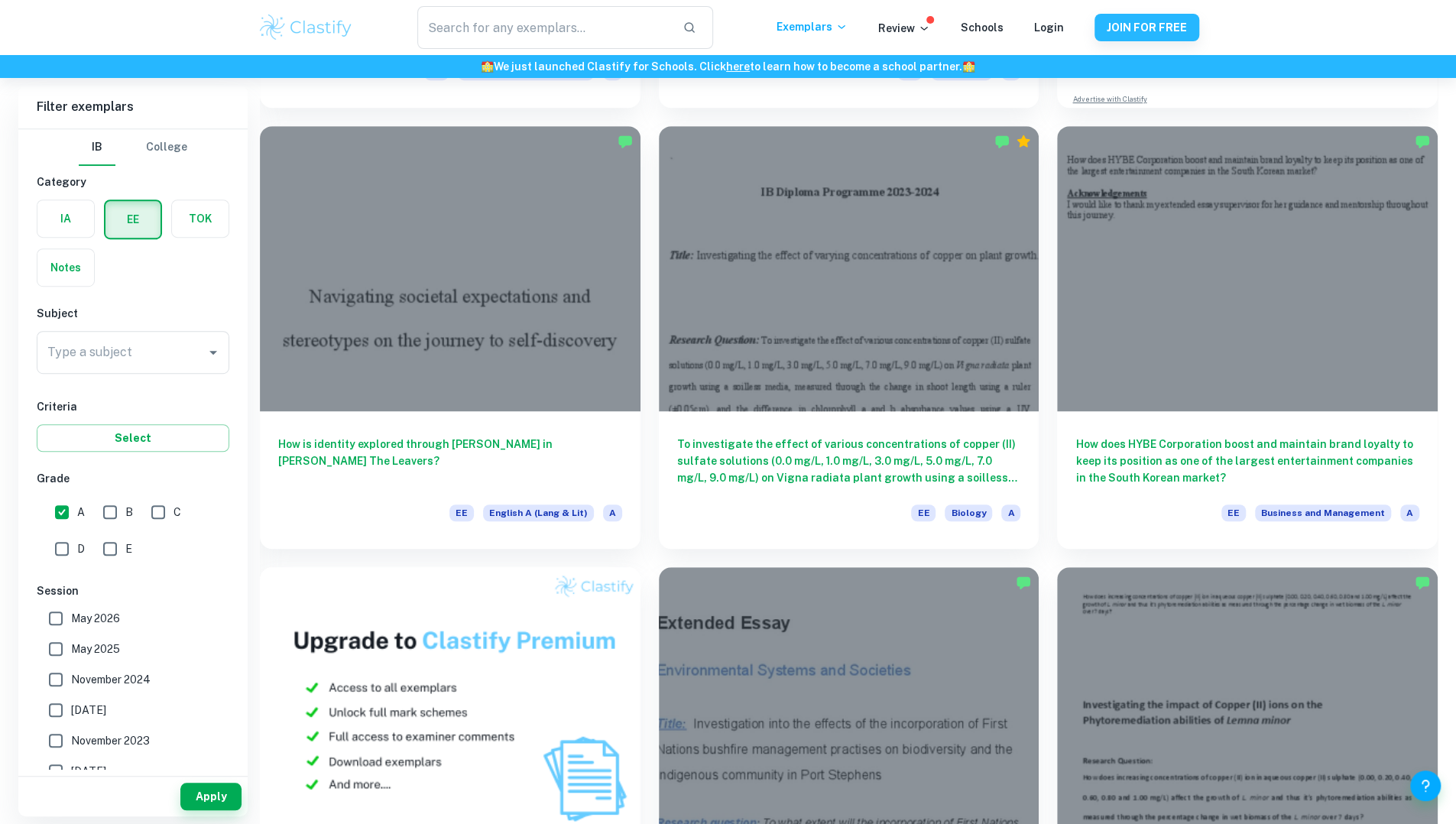 click on "A" at bounding box center [62, 512] 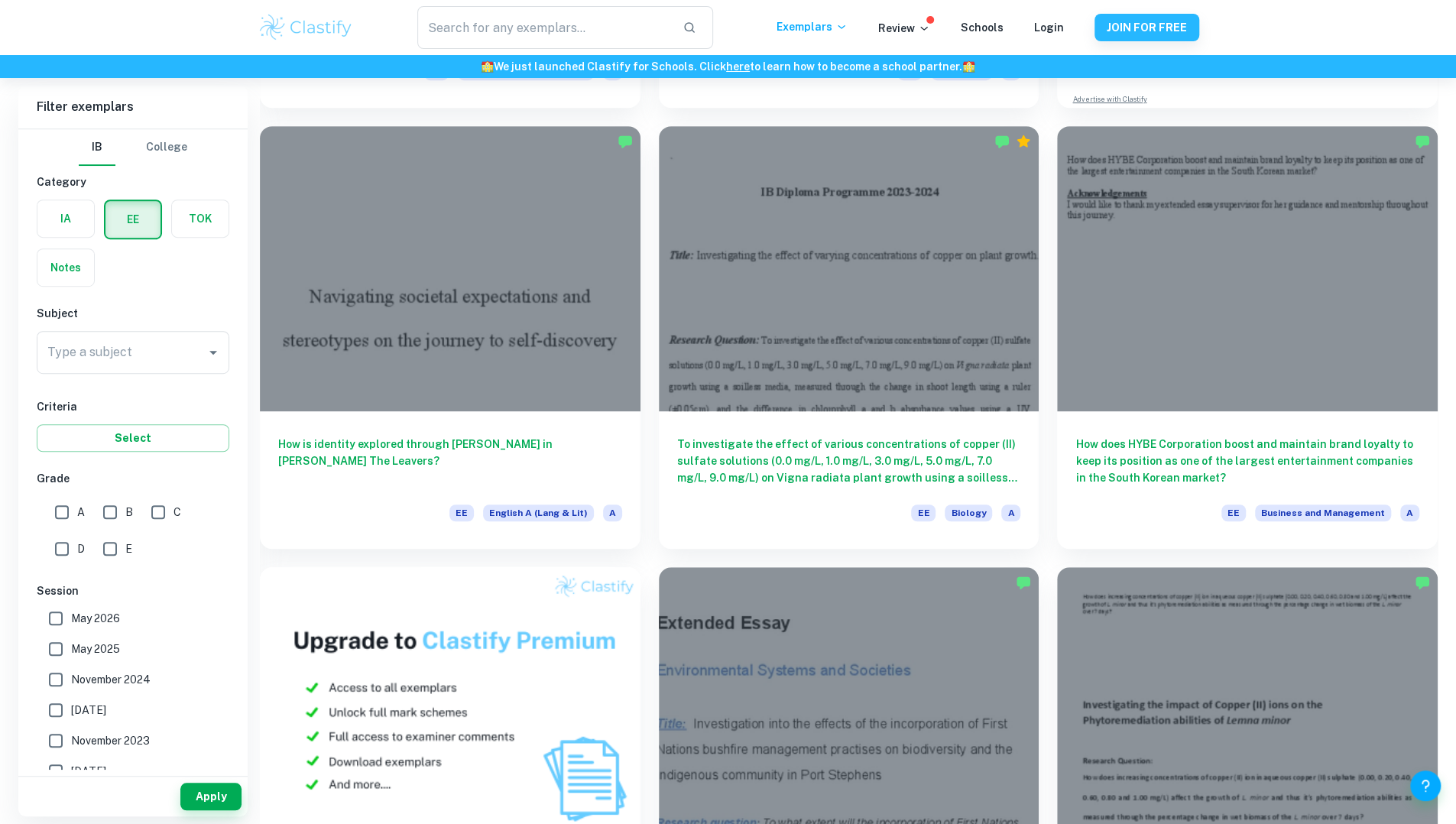 click on "A" at bounding box center (62, 512) 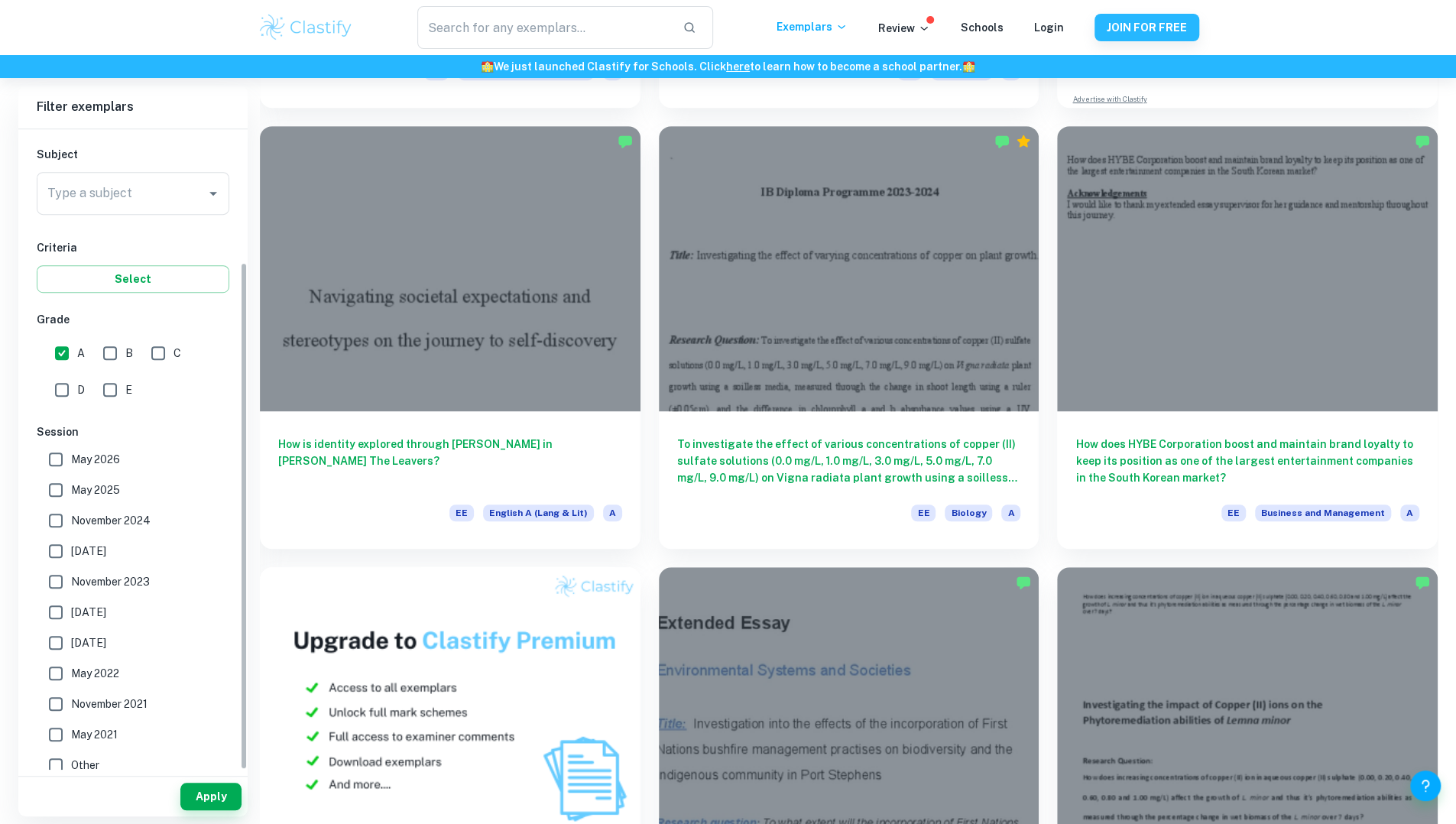 scroll, scrollTop: 168, scrollLeft: 0, axis: vertical 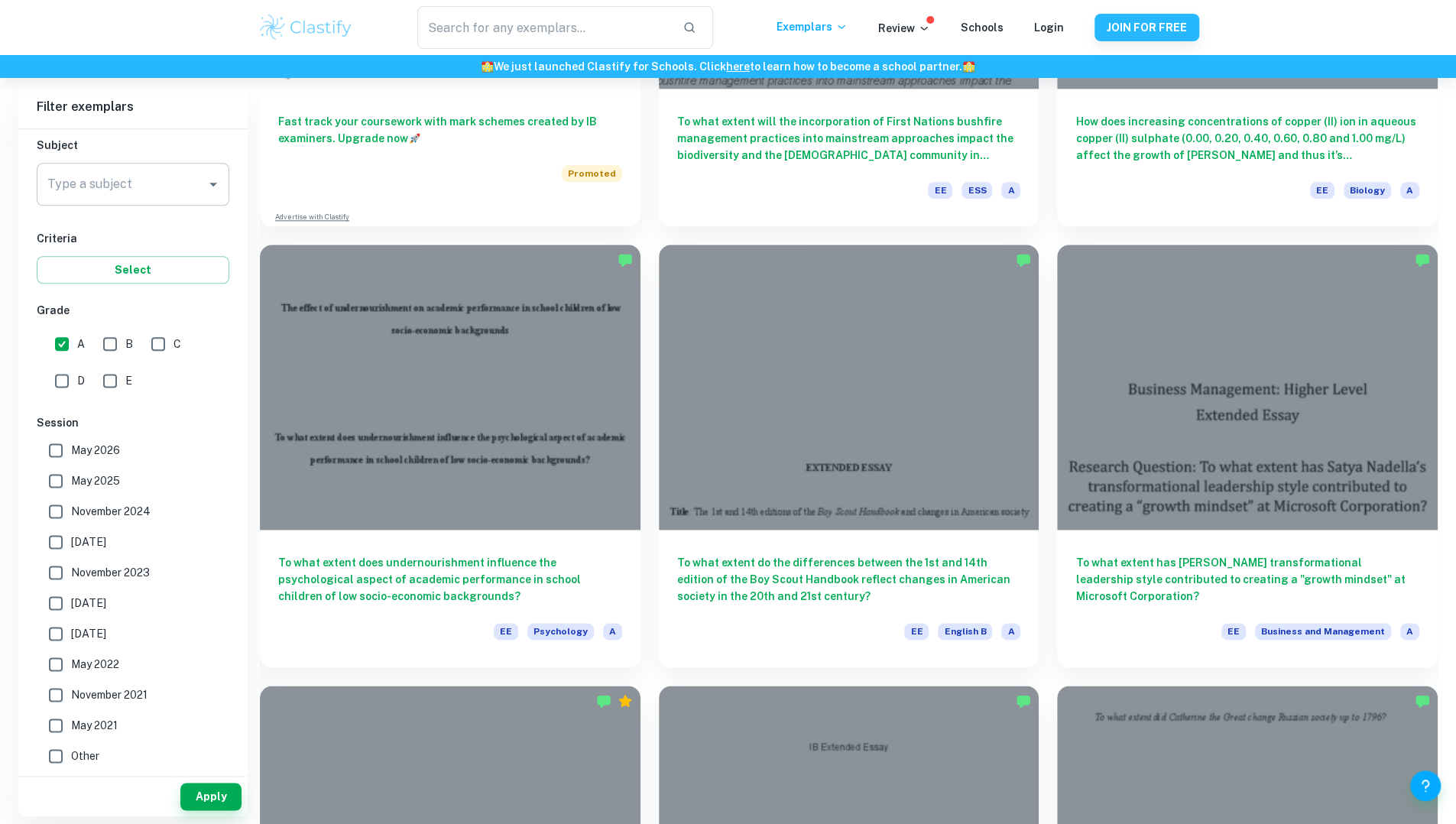 click on "Type a subject" at bounding box center [122, 184] 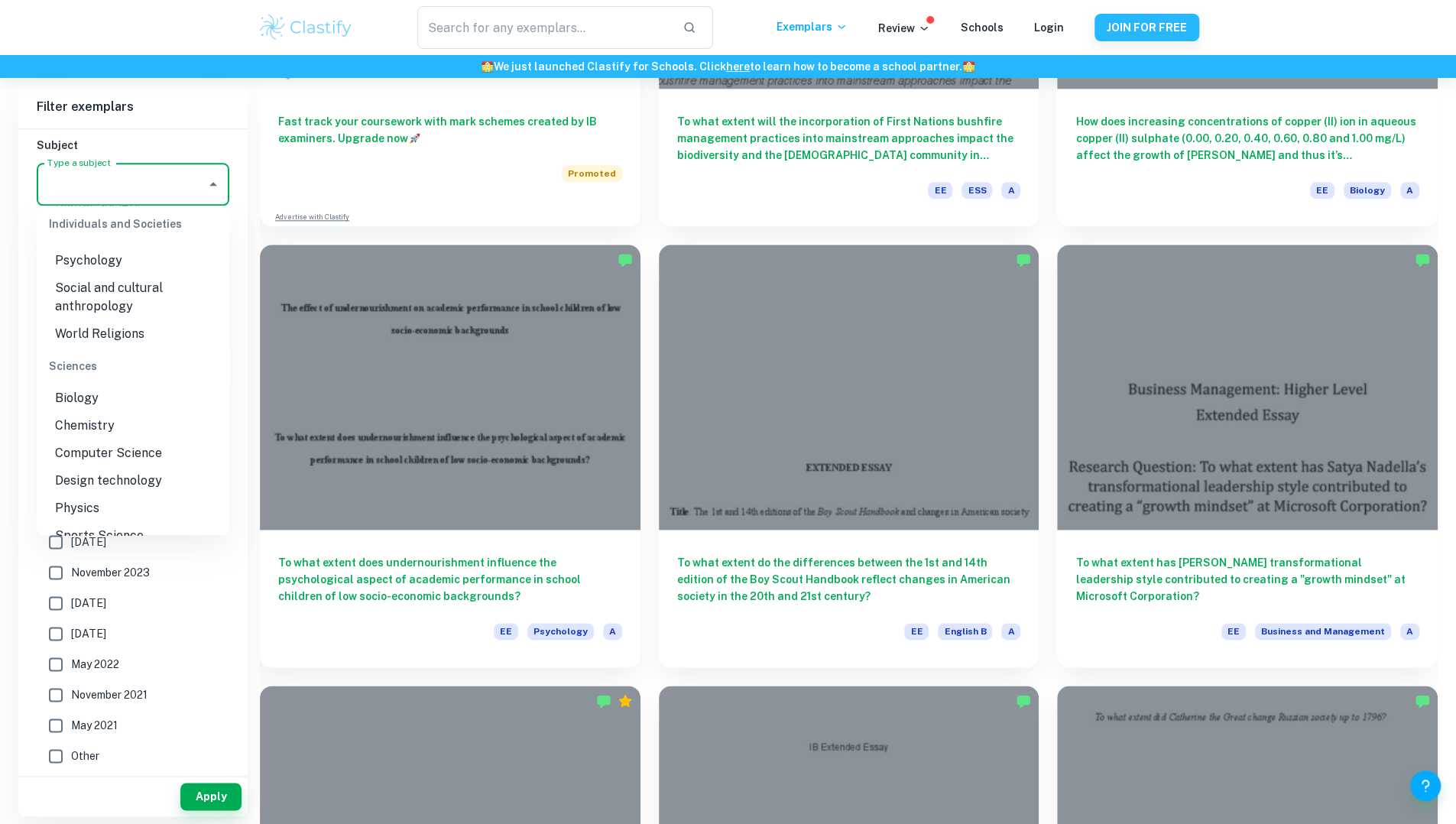 scroll, scrollTop: 1656, scrollLeft: 0, axis: vertical 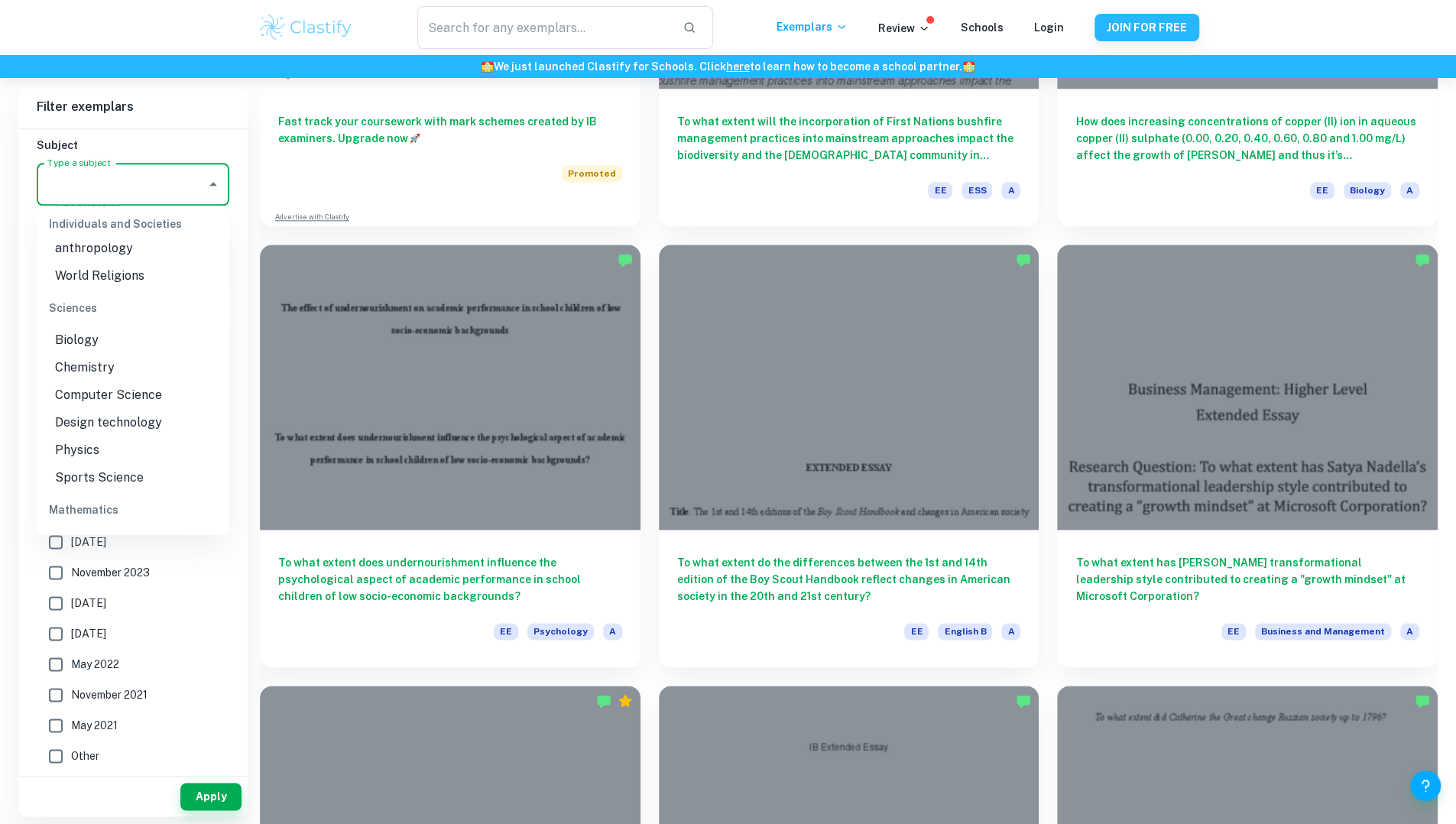 click on "Chemistry" at bounding box center (133, 368) 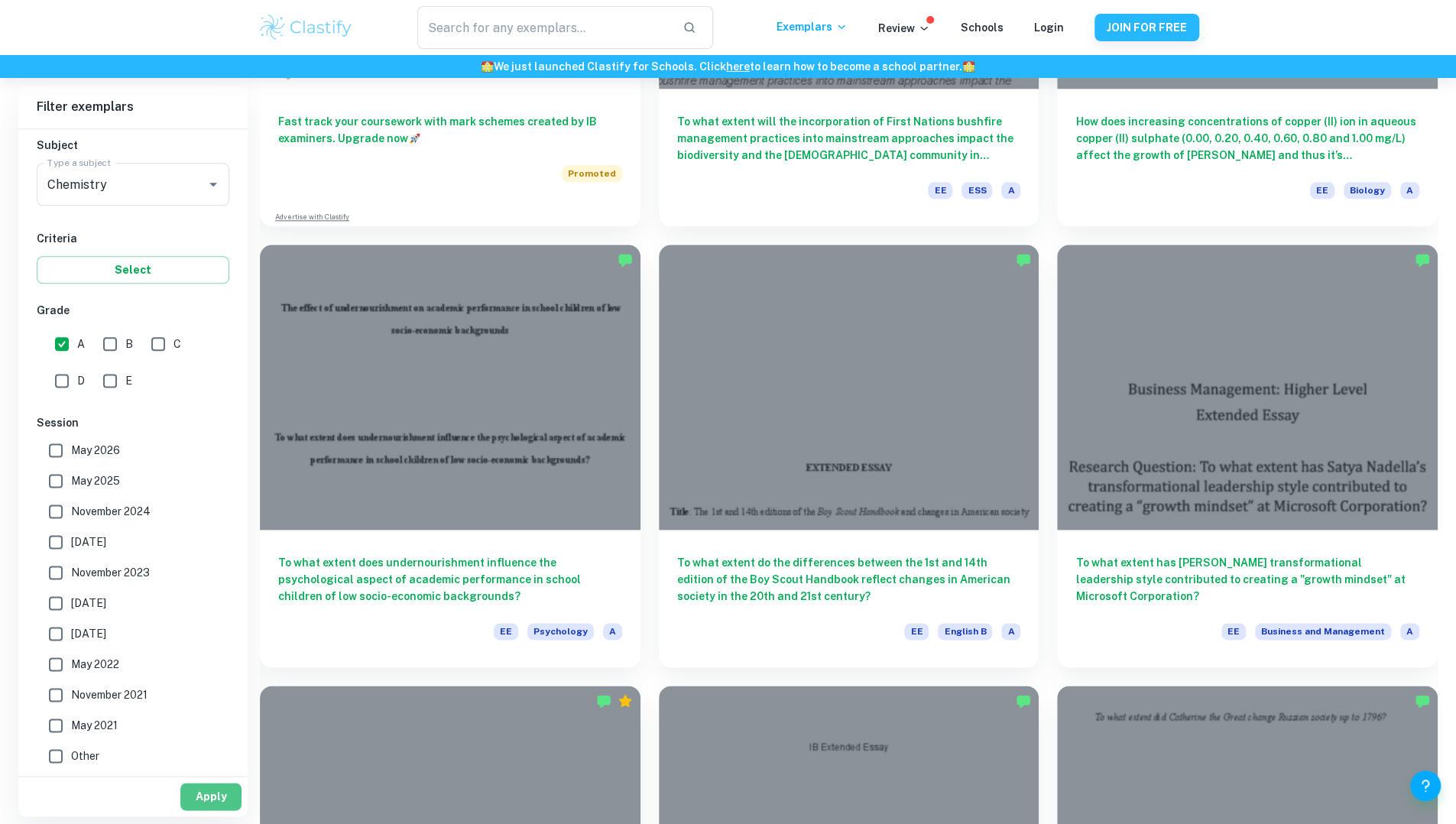 click on "Apply" at bounding box center (211, 796) 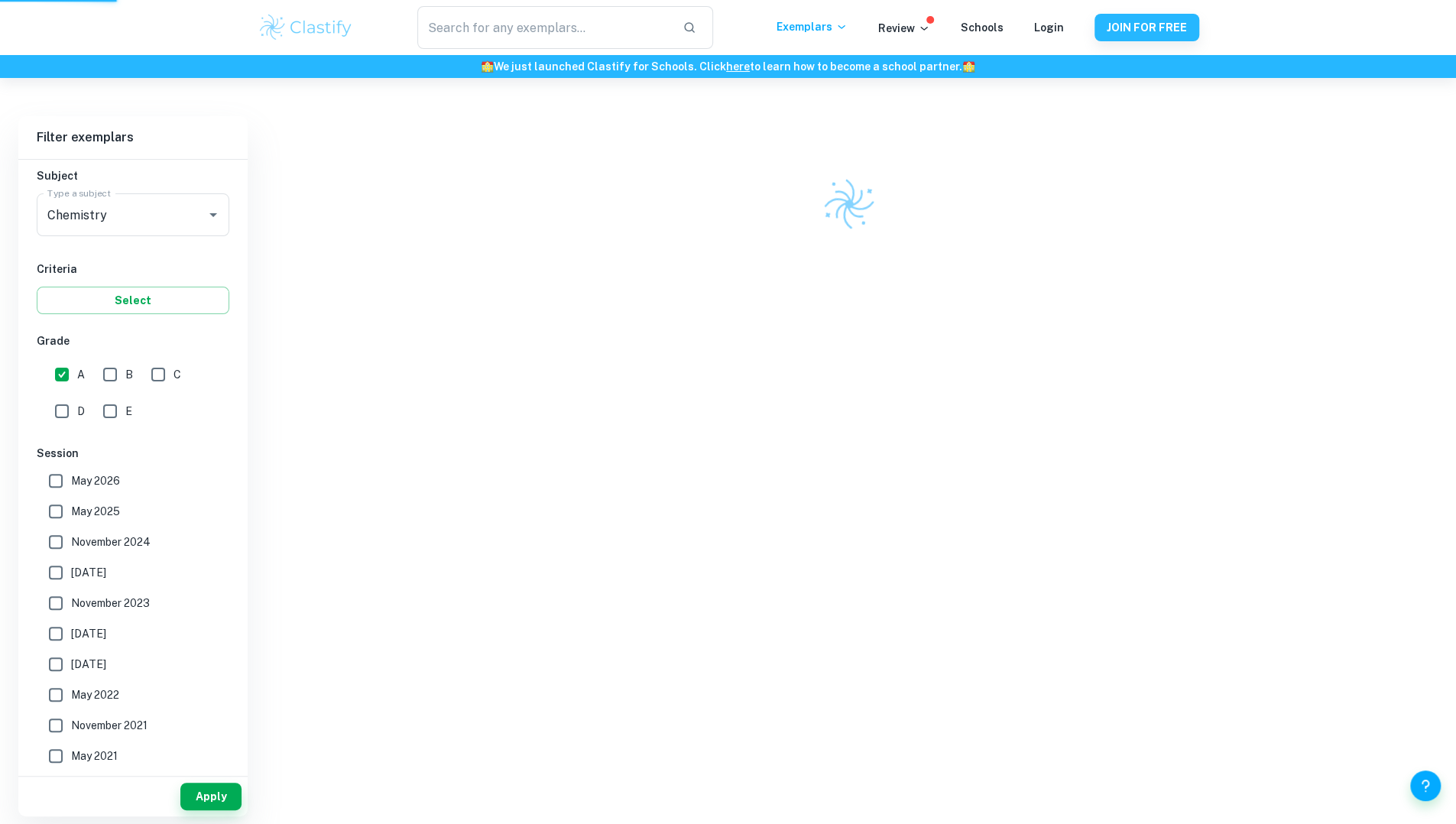 scroll, scrollTop: 78, scrollLeft: 0, axis: vertical 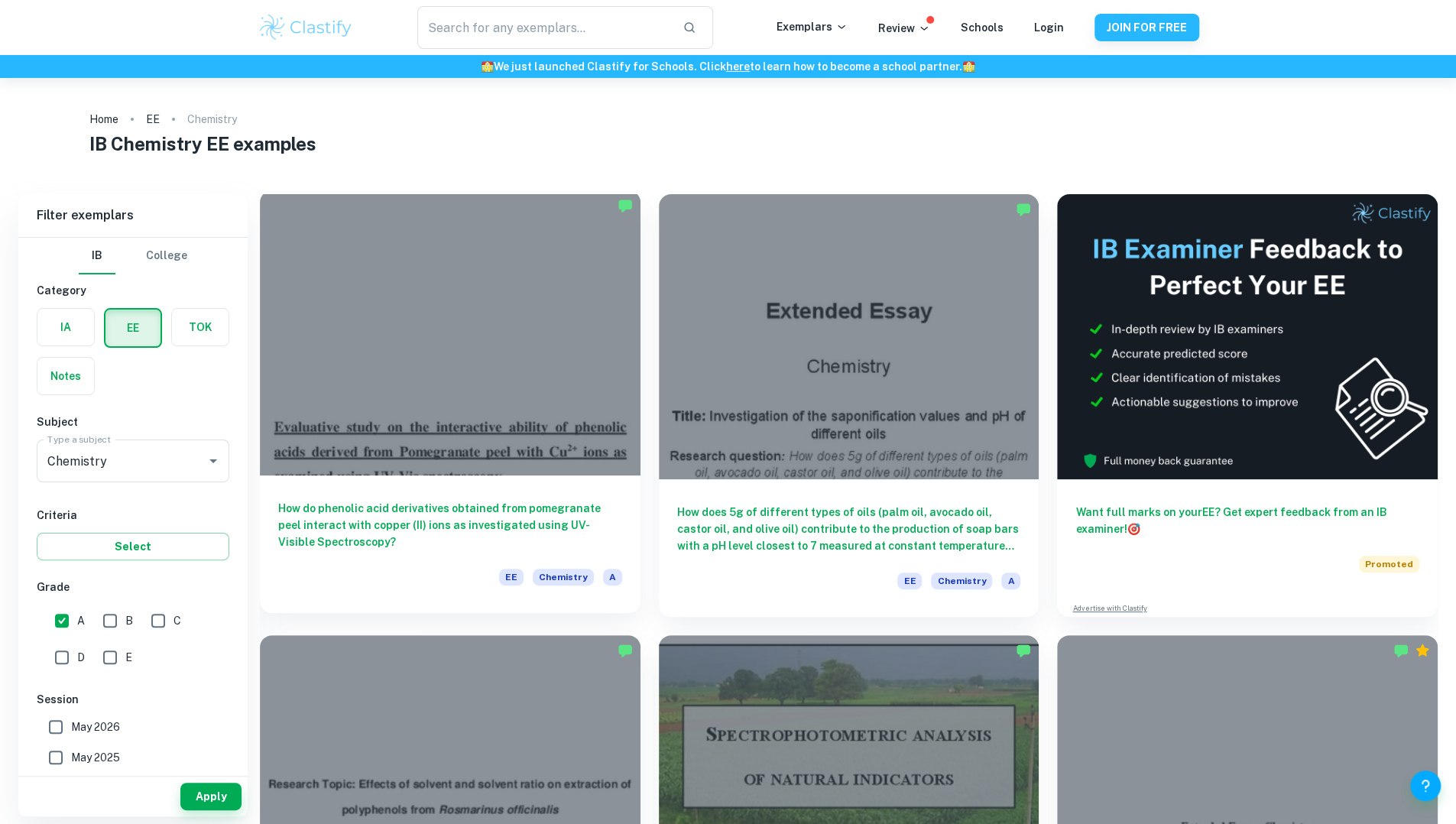 click at bounding box center (450, 333) 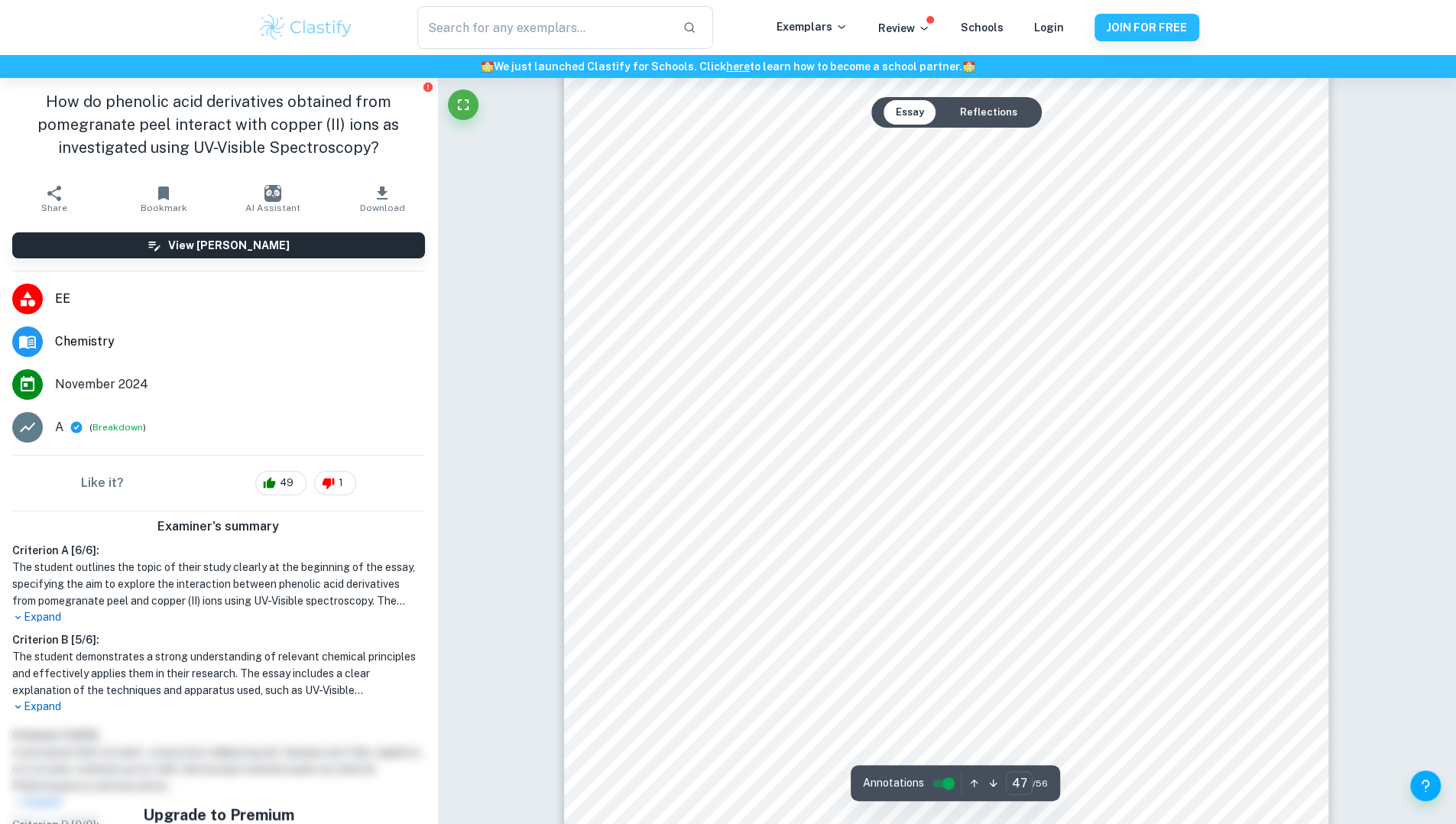 scroll, scrollTop: 50619, scrollLeft: 0, axis: vertical 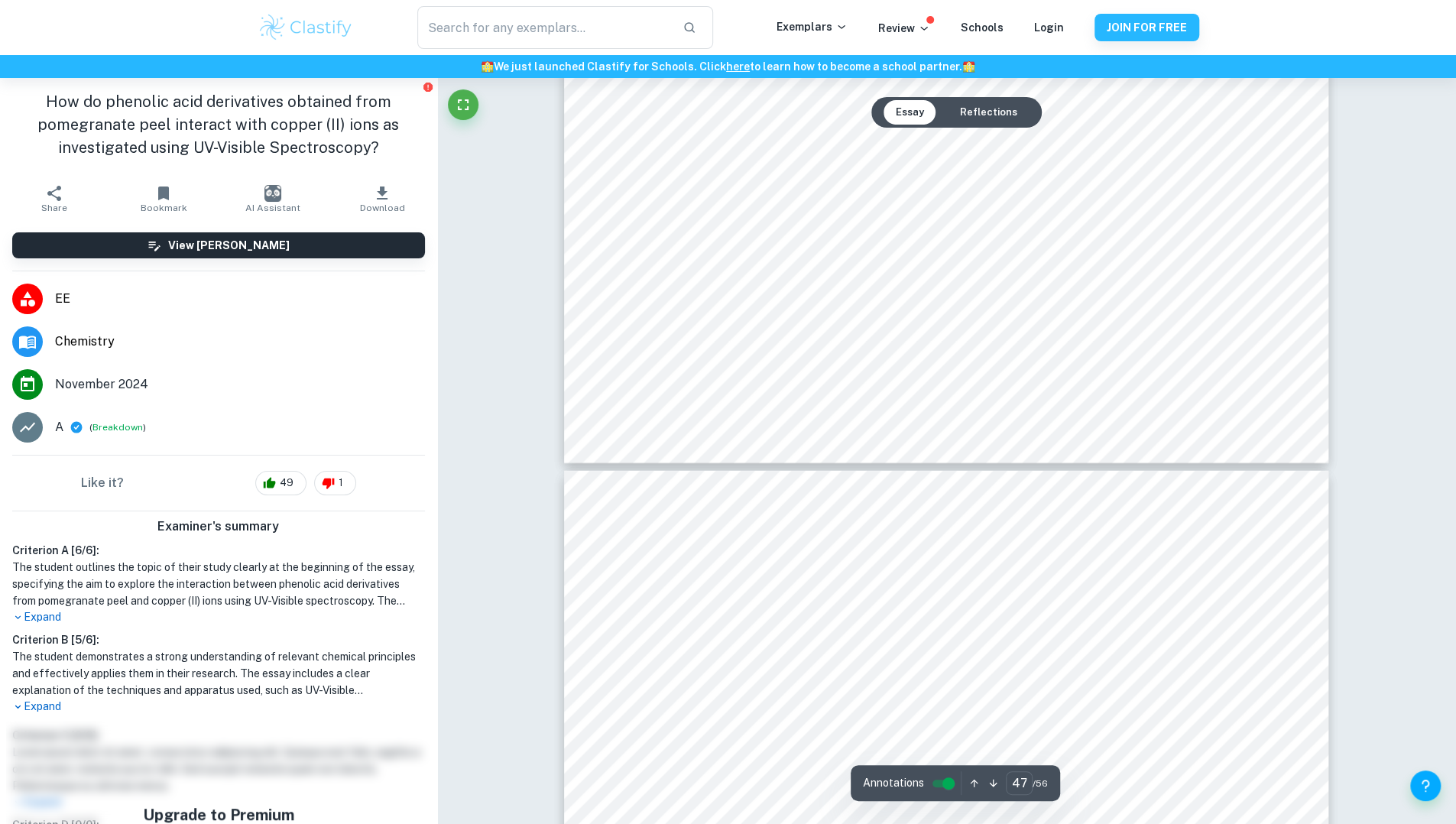 type on "46" 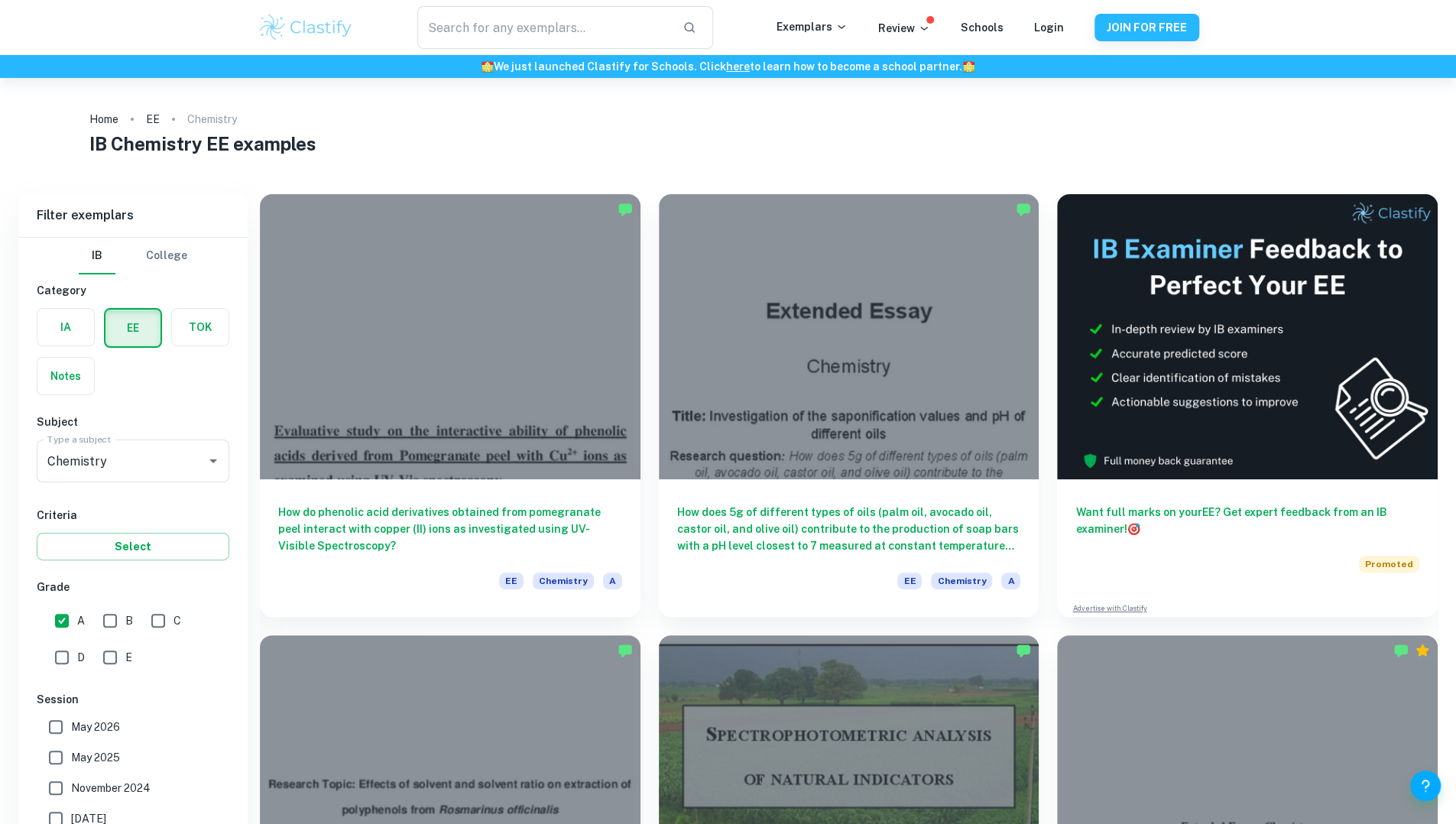 scroll, scrollTop: 255, scrollLeft: 0, axis: vertical 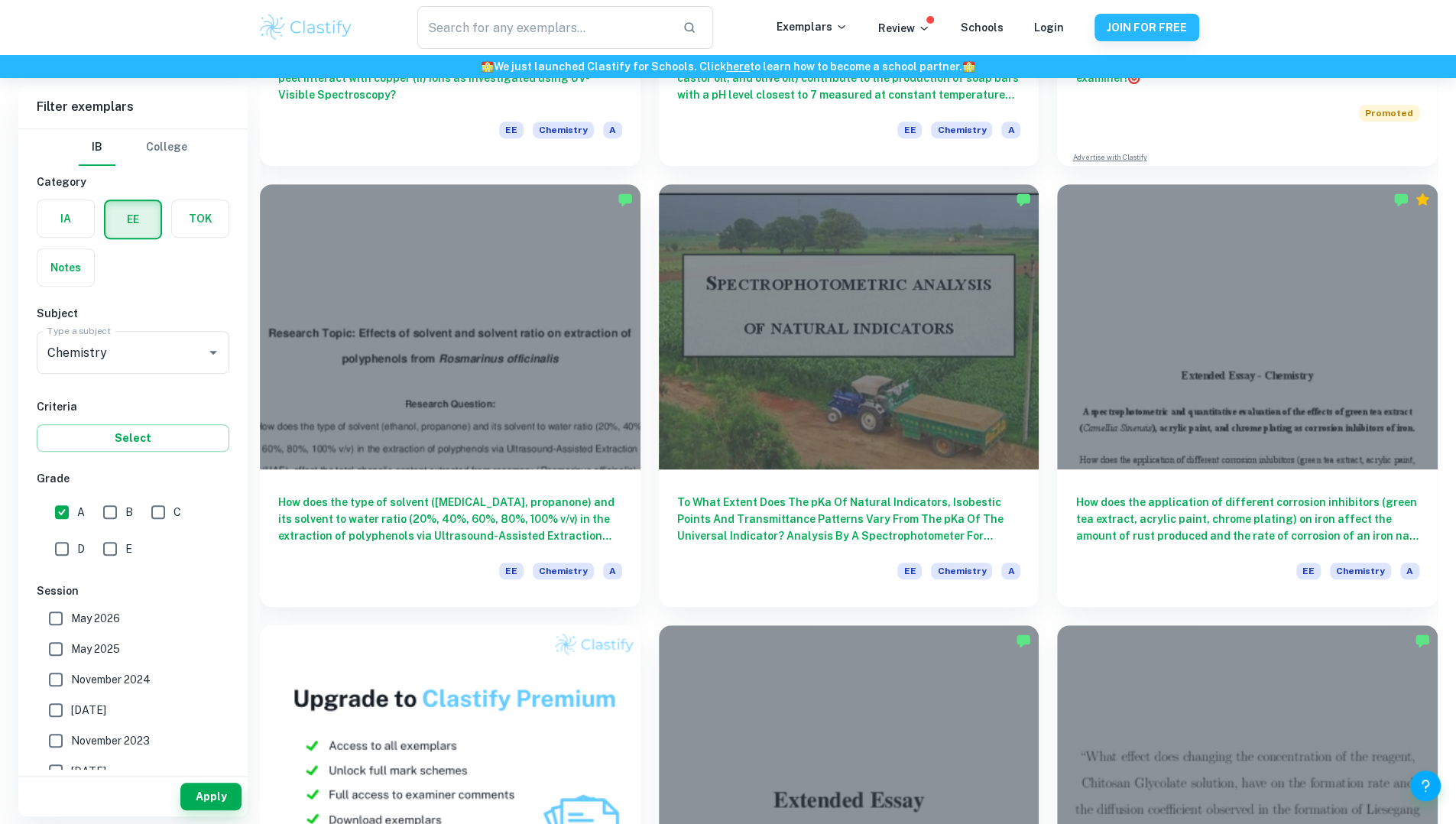click on "B" at bounding box center [110, 512] 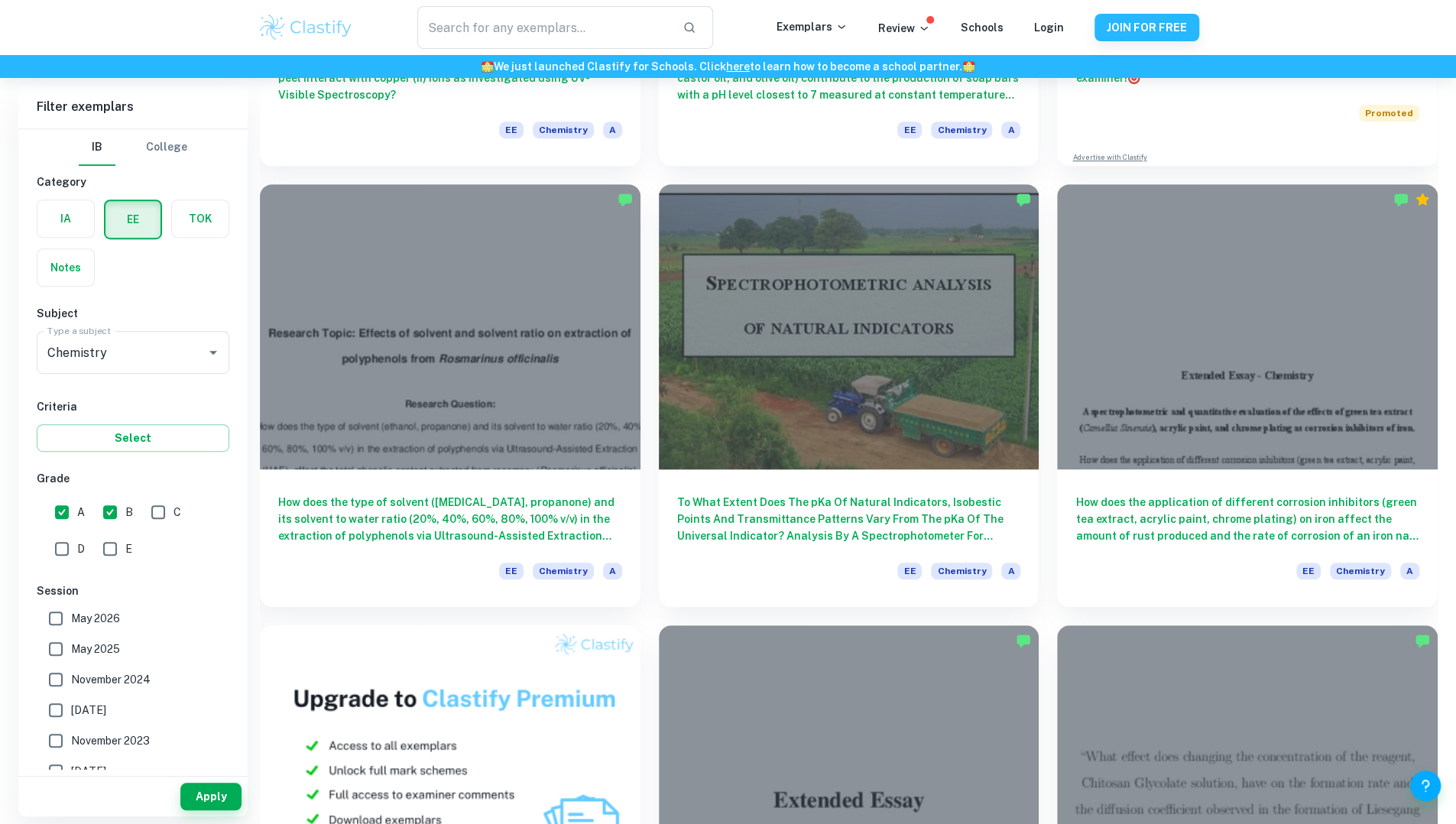click on "A" at bounding box center [62, 512] 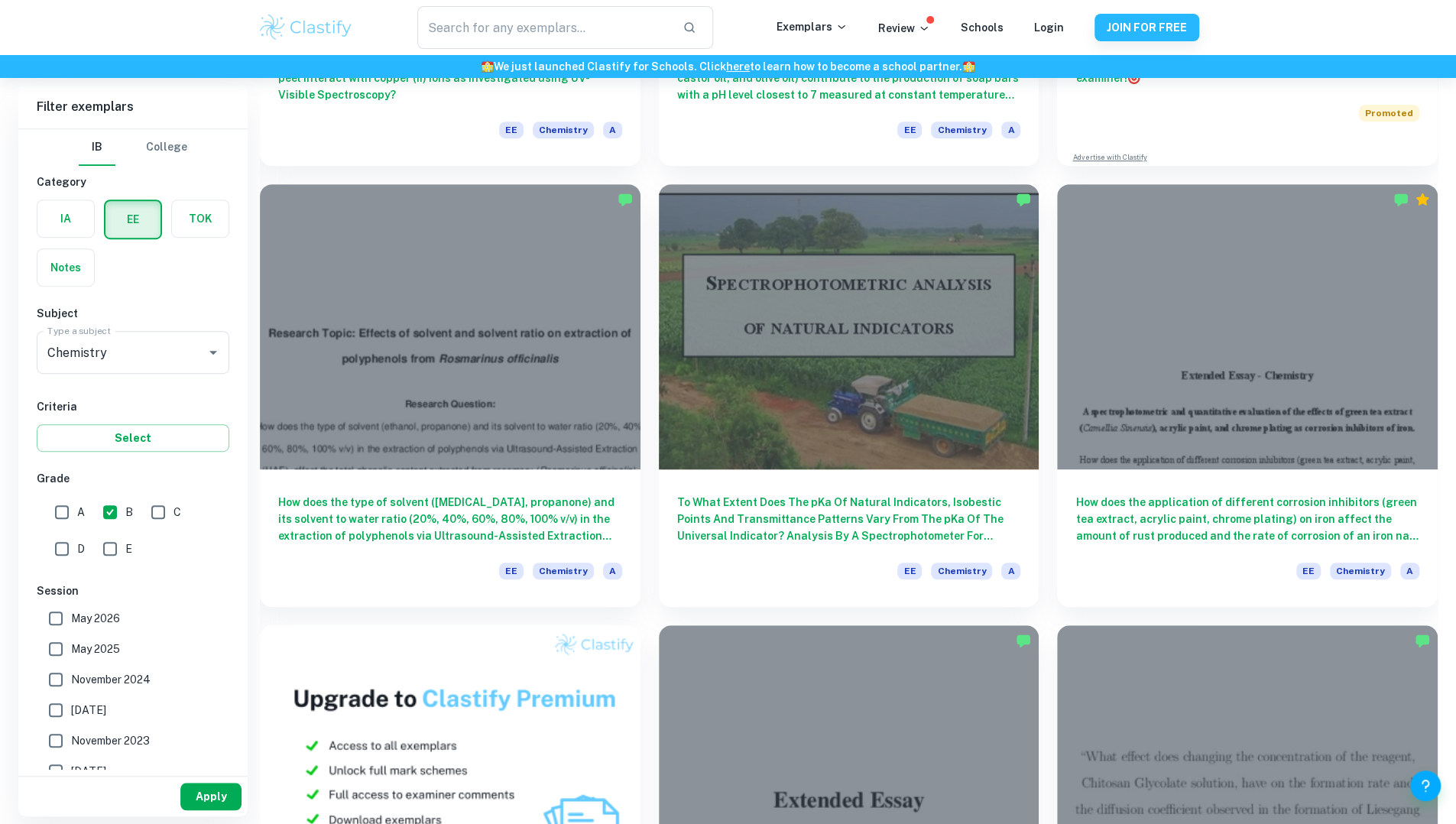 click on "Apply" at bounding box center [211, 796] 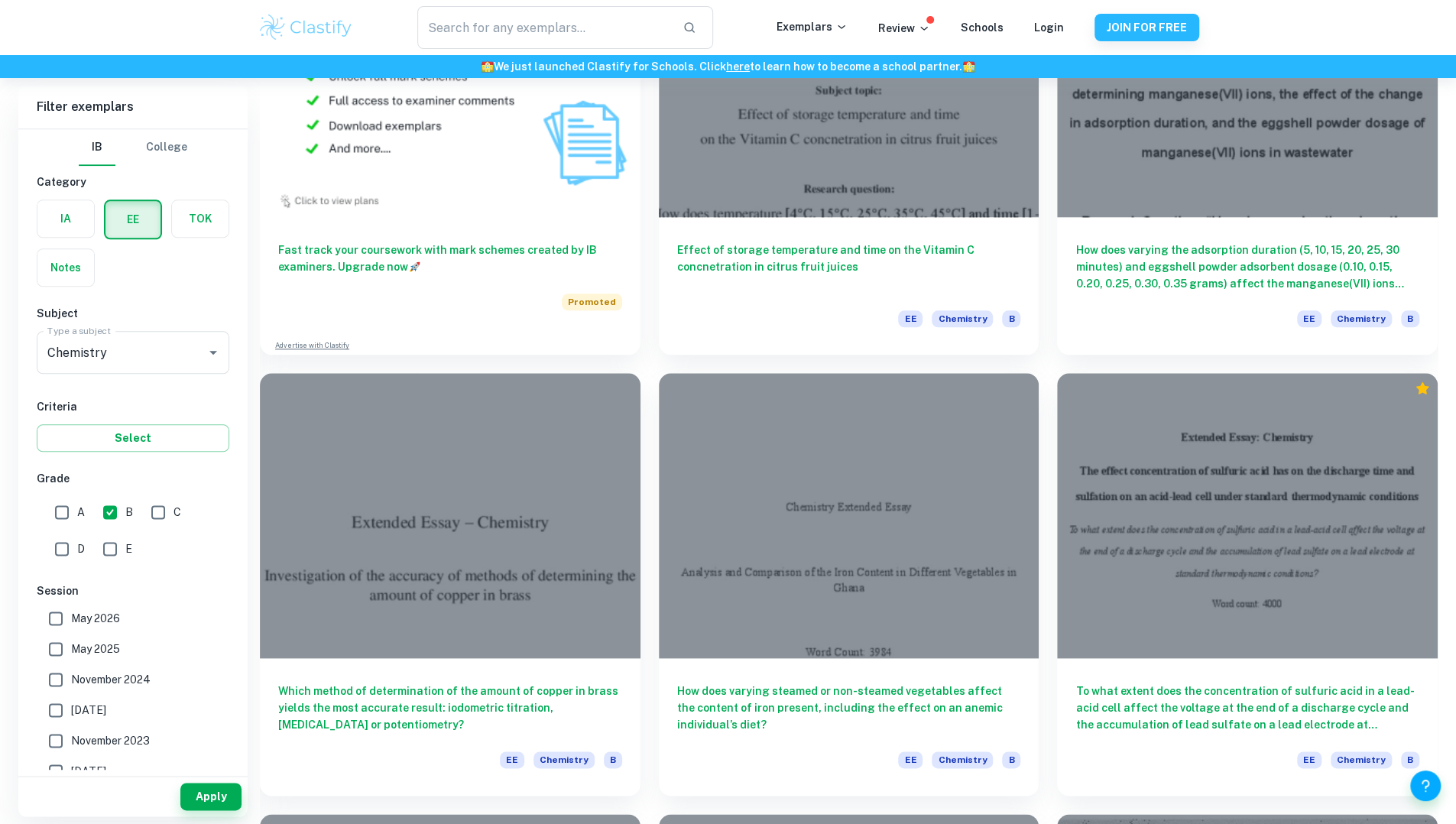 scroll, scrollTop: 1183, scrollLeft: 0, axis: vertical 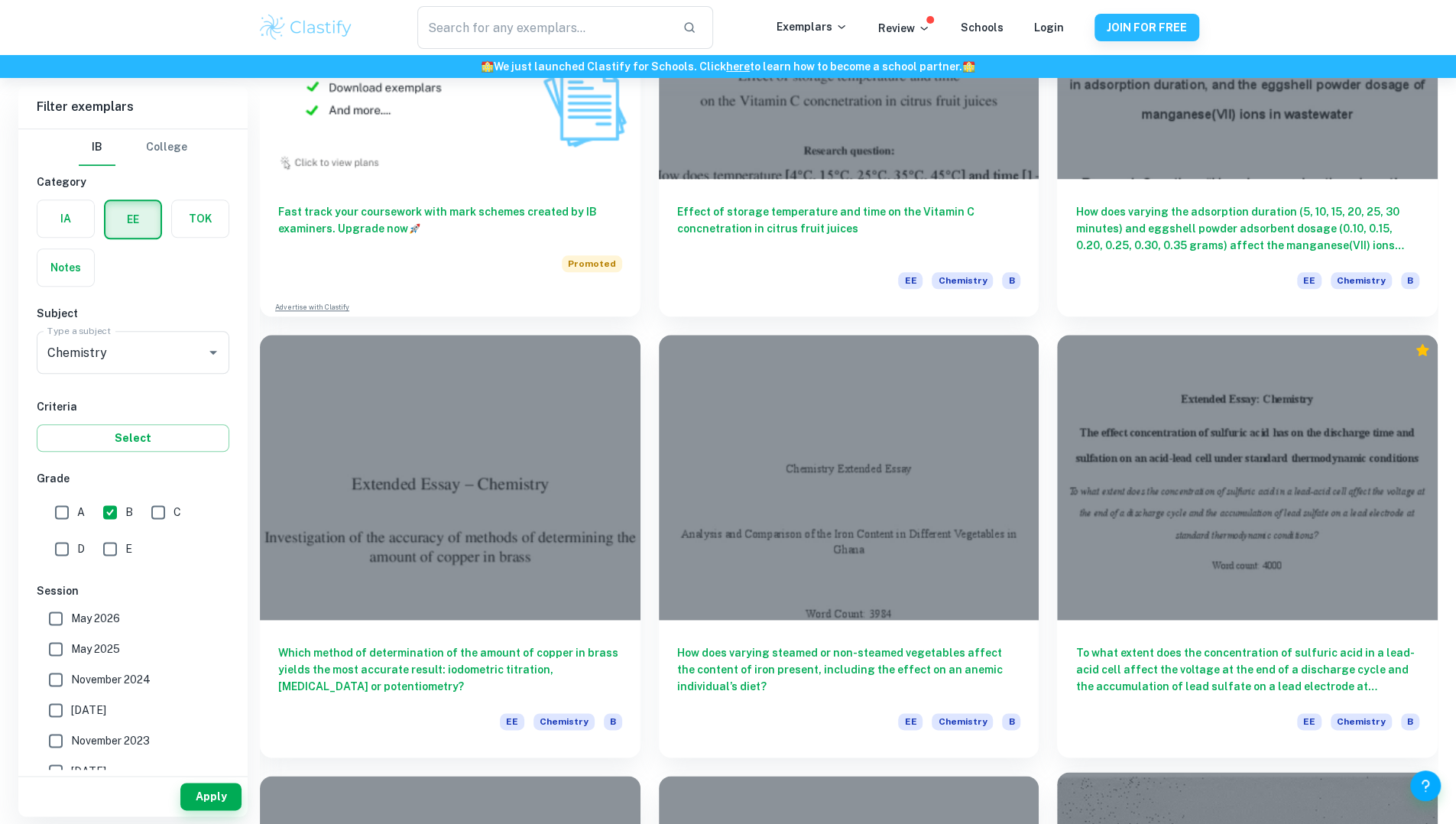 click on "Comparison Between the Effects of the Addition of Various Cations via Salt Solution on the Aggregation of Silver Nanoparticles Synthesized via the Reduction Method" at bounding box center (1247, 1107) 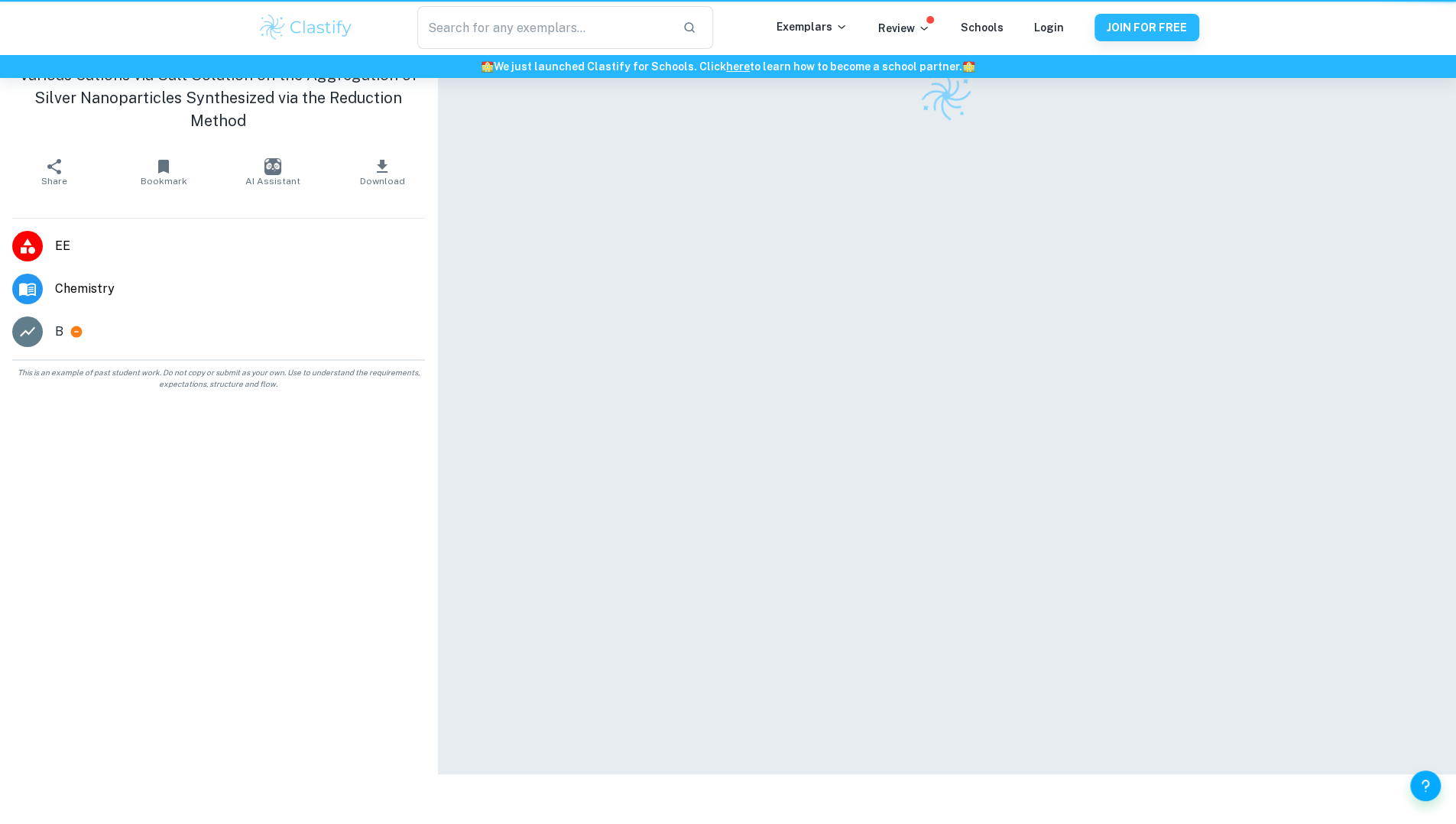 scroll, scrollTop: 0, scrollLeft: 0, axis: both 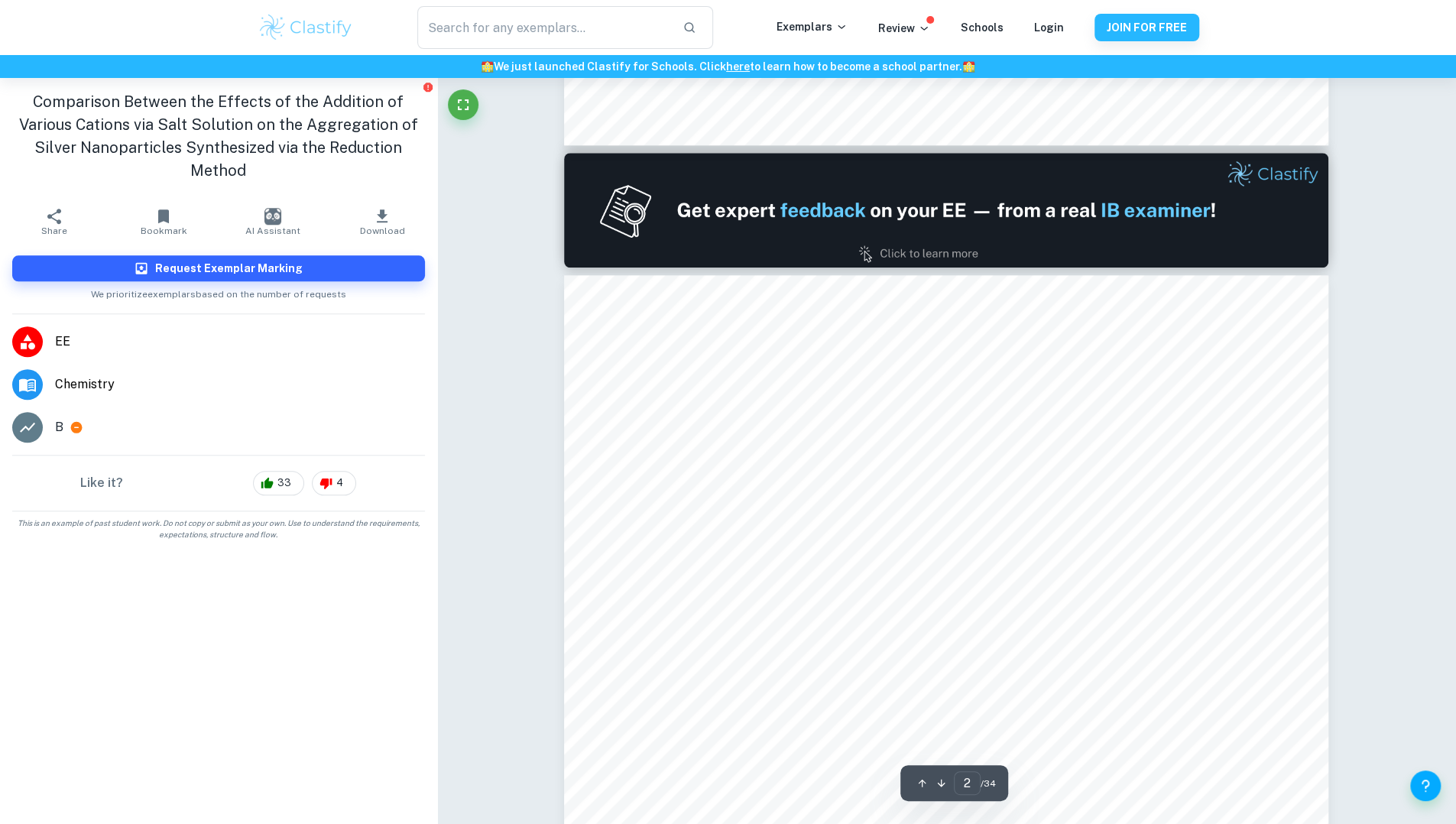 type on "1" 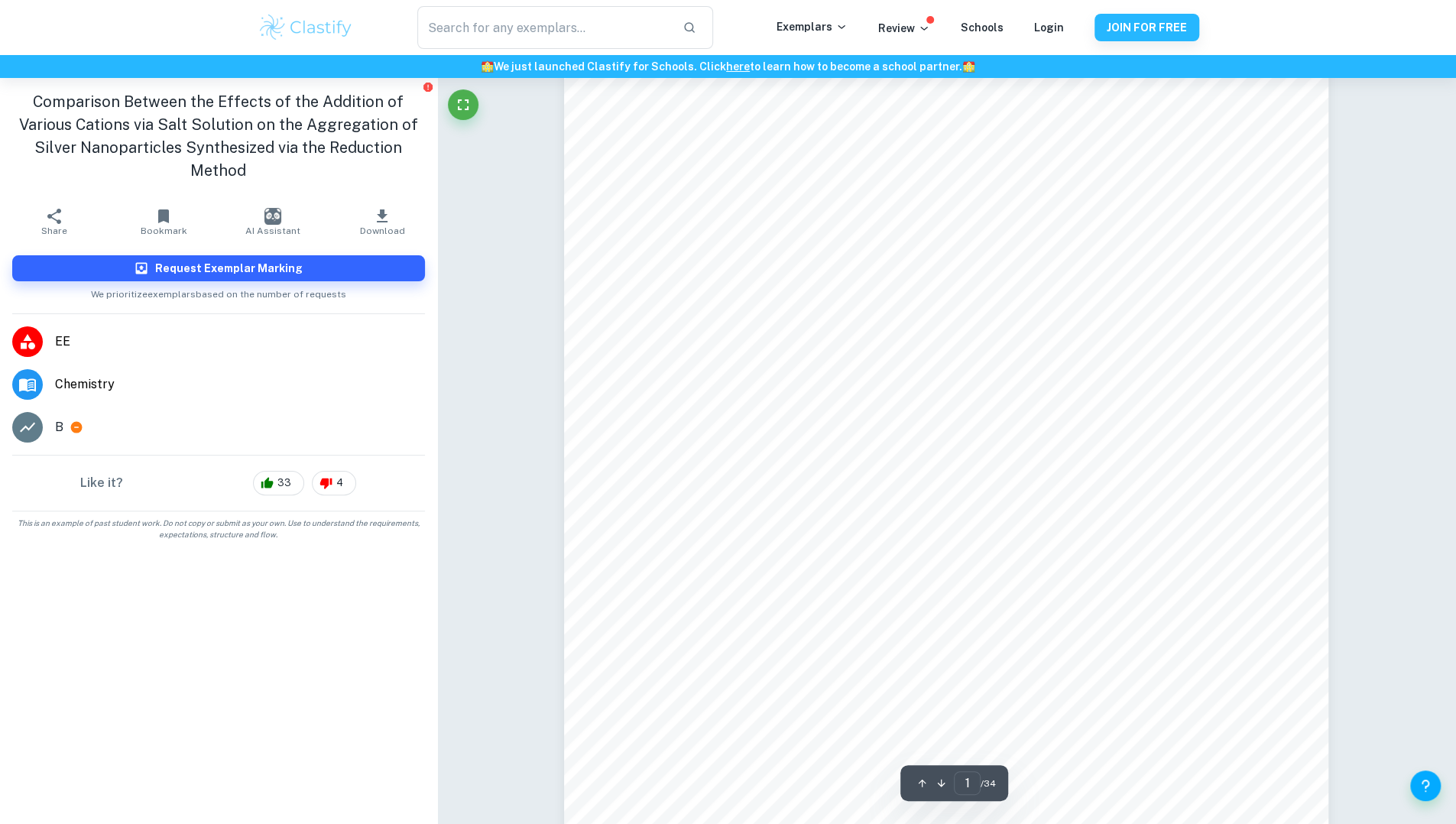 scroll, scrollTop: 0, scrollLeft: 0, axis: both 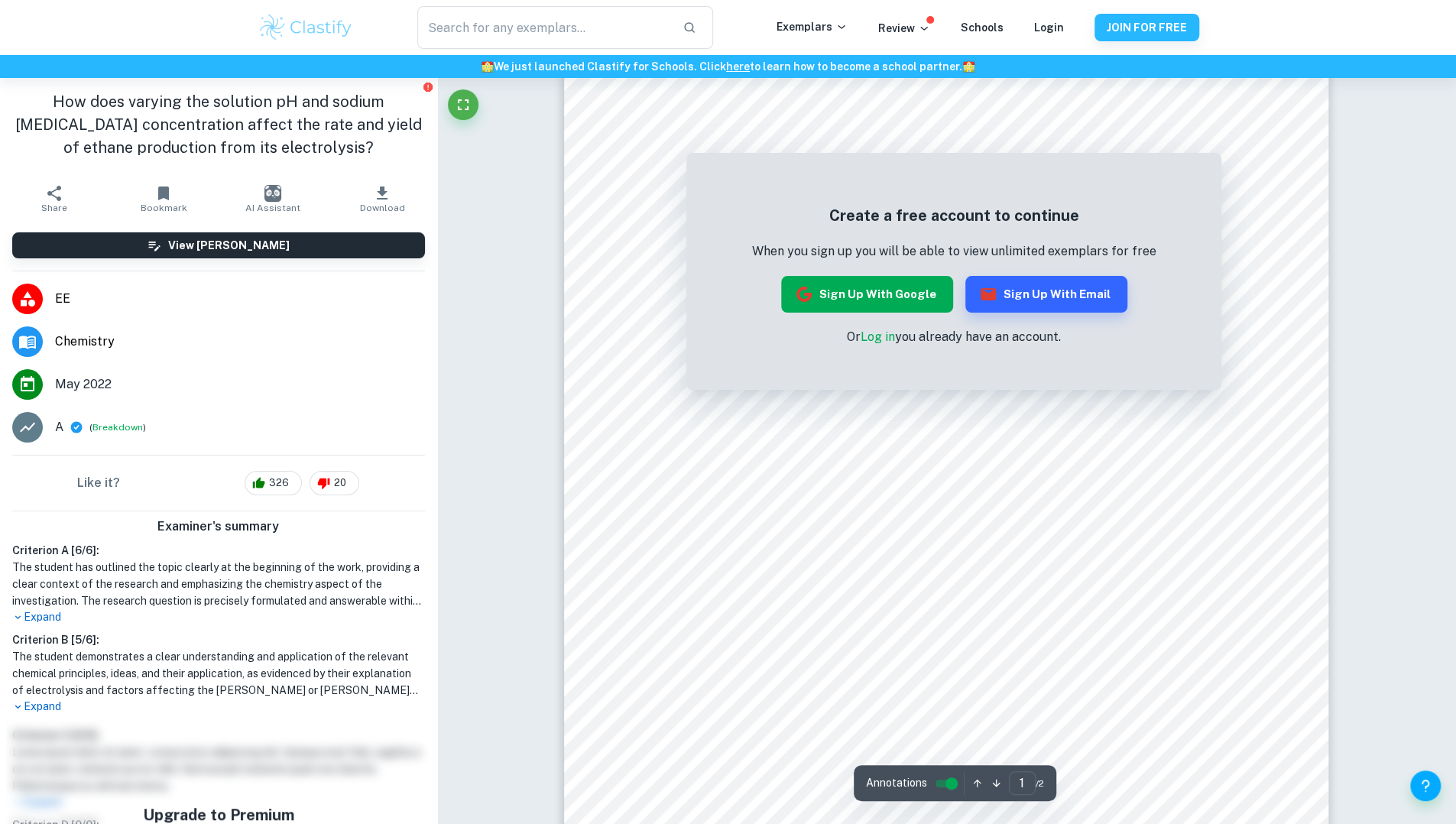 click on "Sign up with Google" at bounding box center (867, 294) 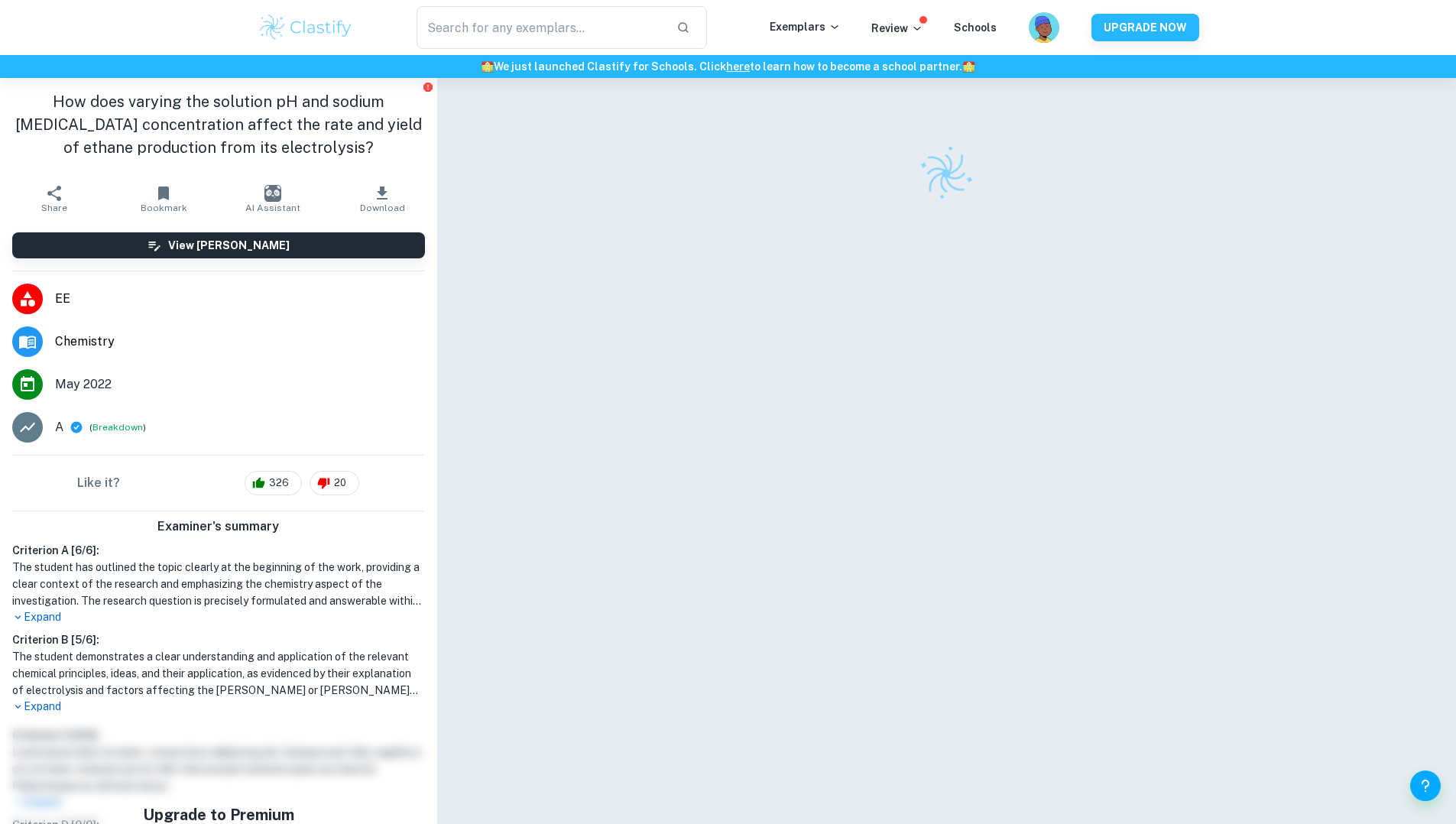 scroll, scrollTop: 0, scrollLeft: 0, axis: both 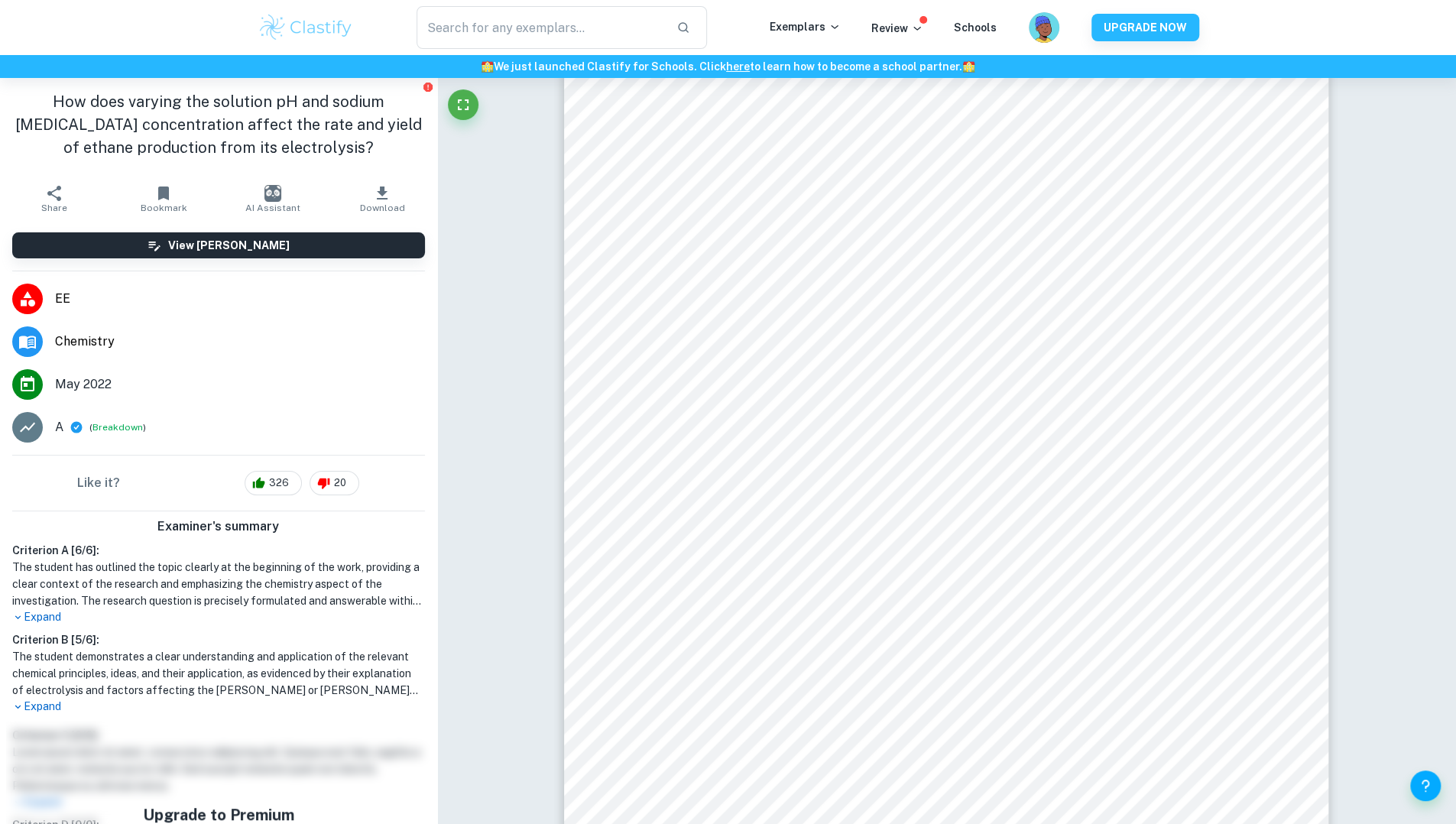 drag, startPoint x: 1454, startPoint y: 205, endPoint x: 1461, endPoint y: 233, distance: 28.861739 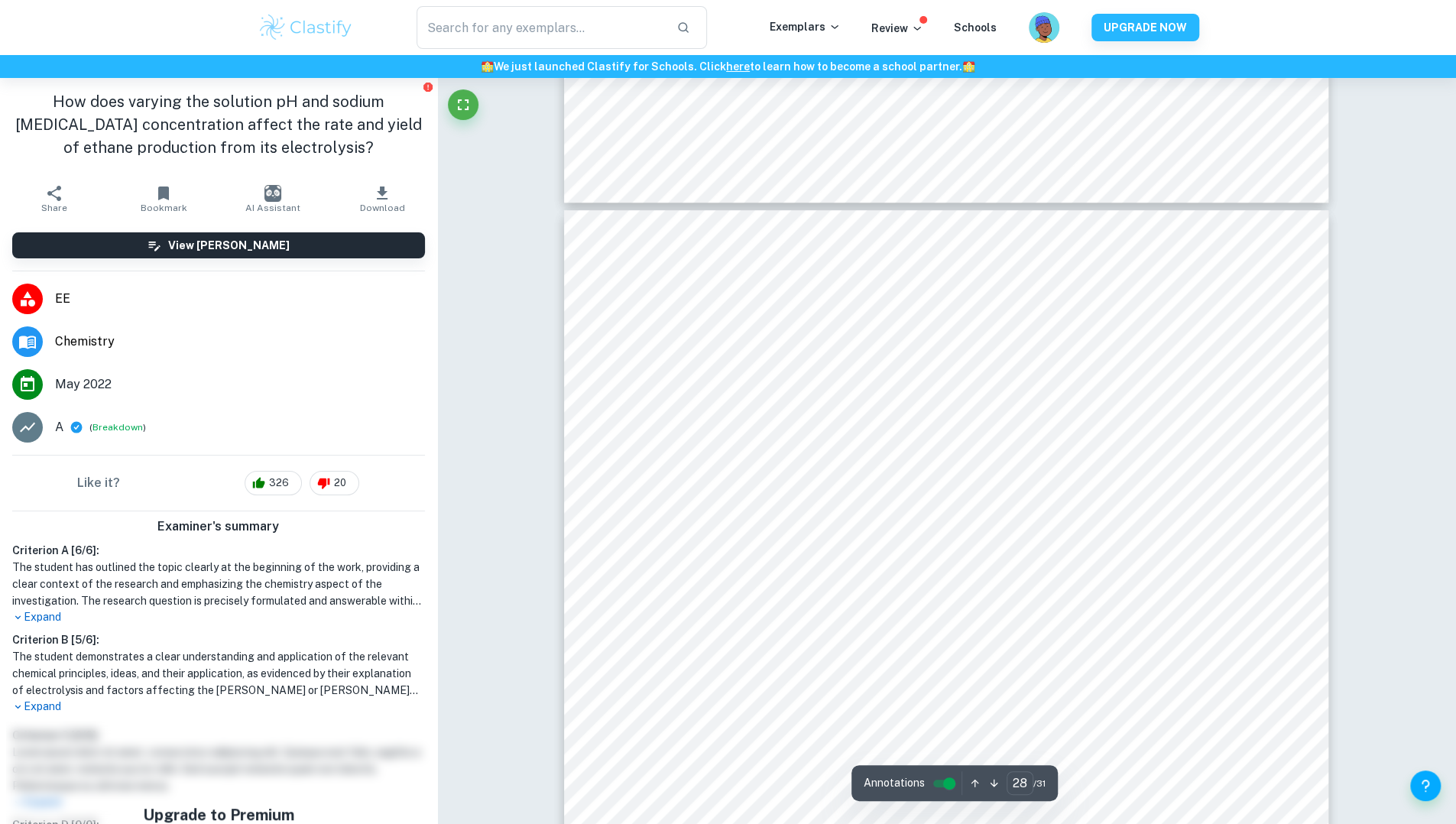 type on "29" 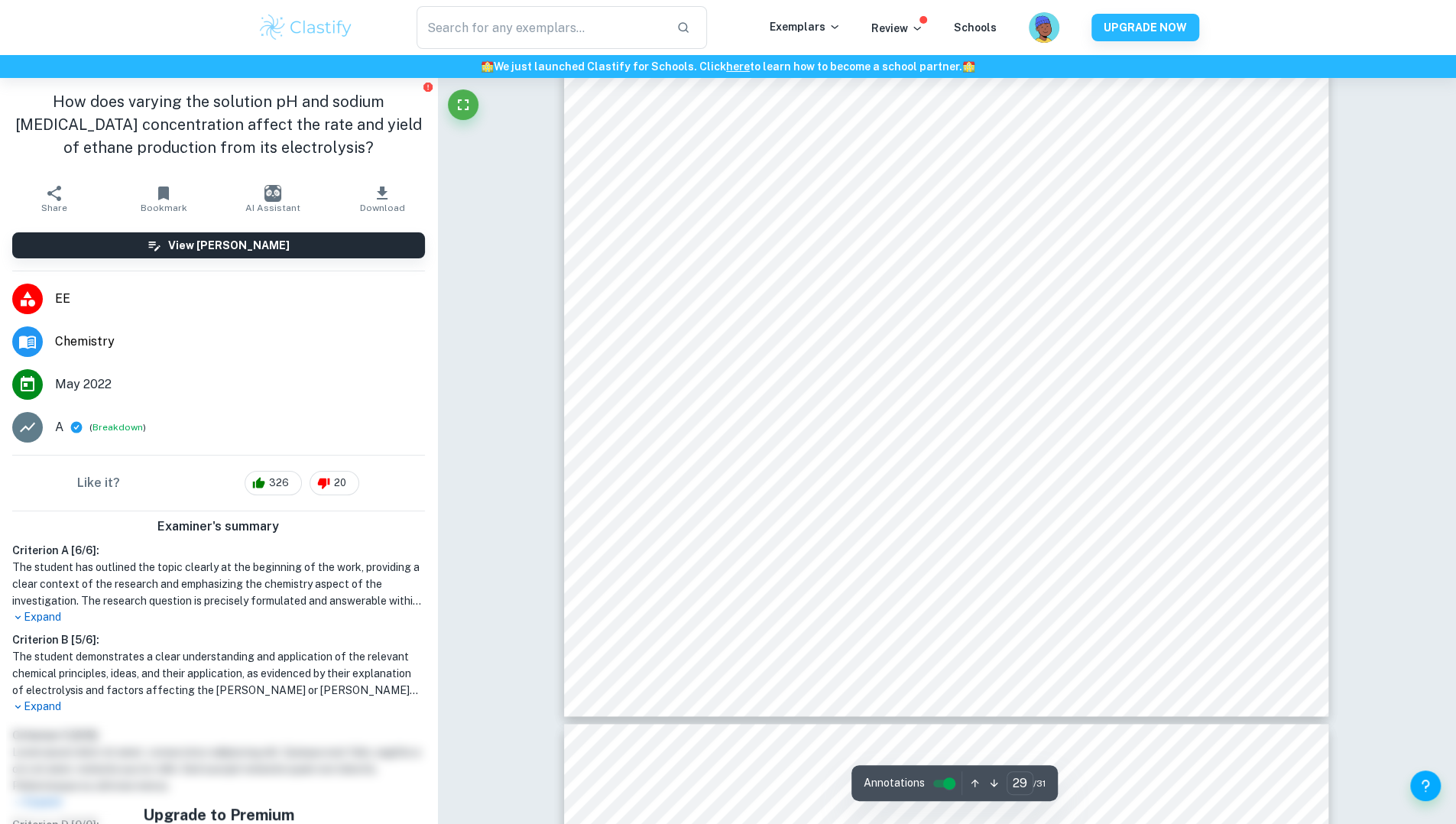 scroll, scrollTop: 31187, scrollLeft: 0, axis: vertical 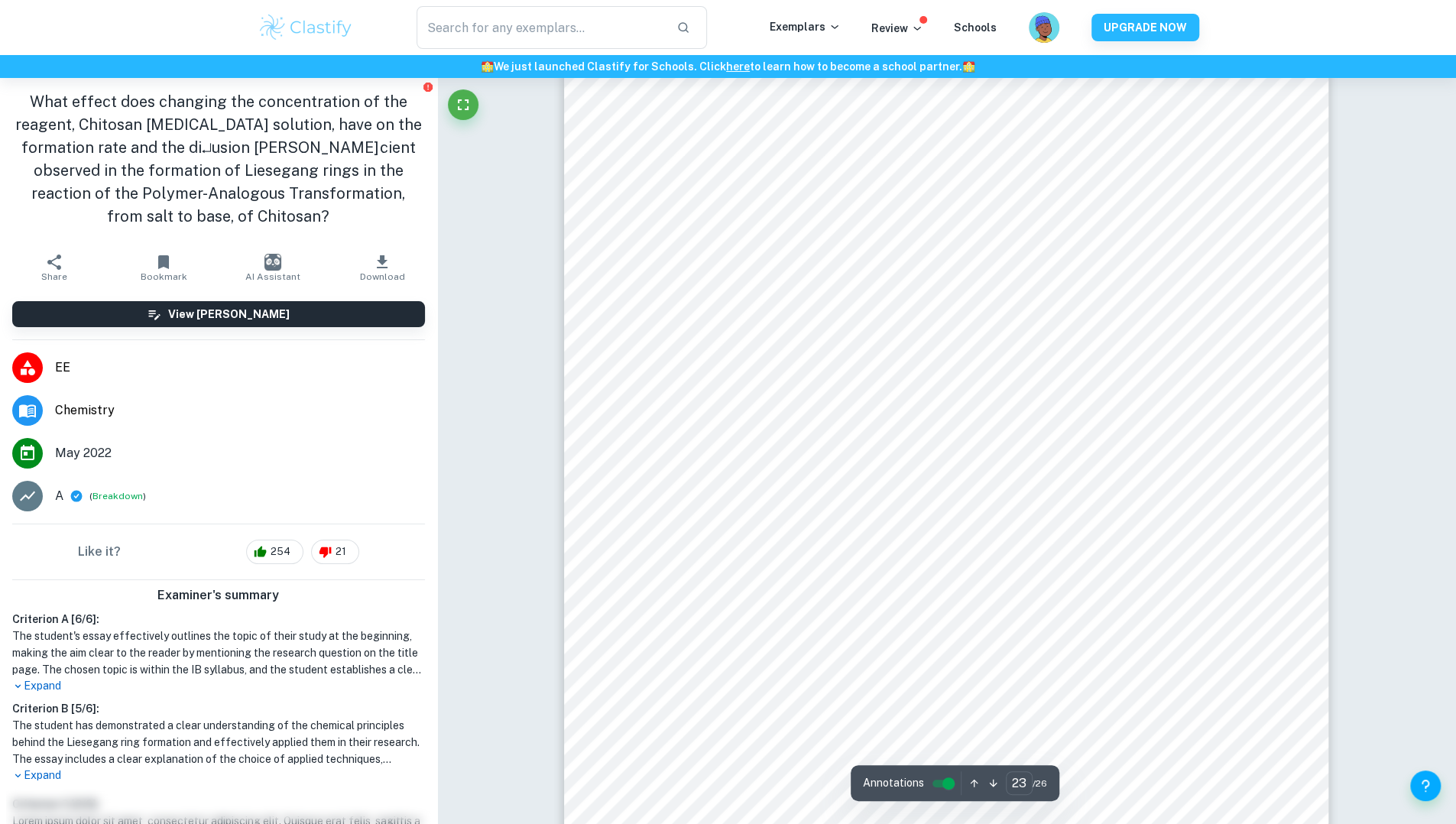 type on "24" 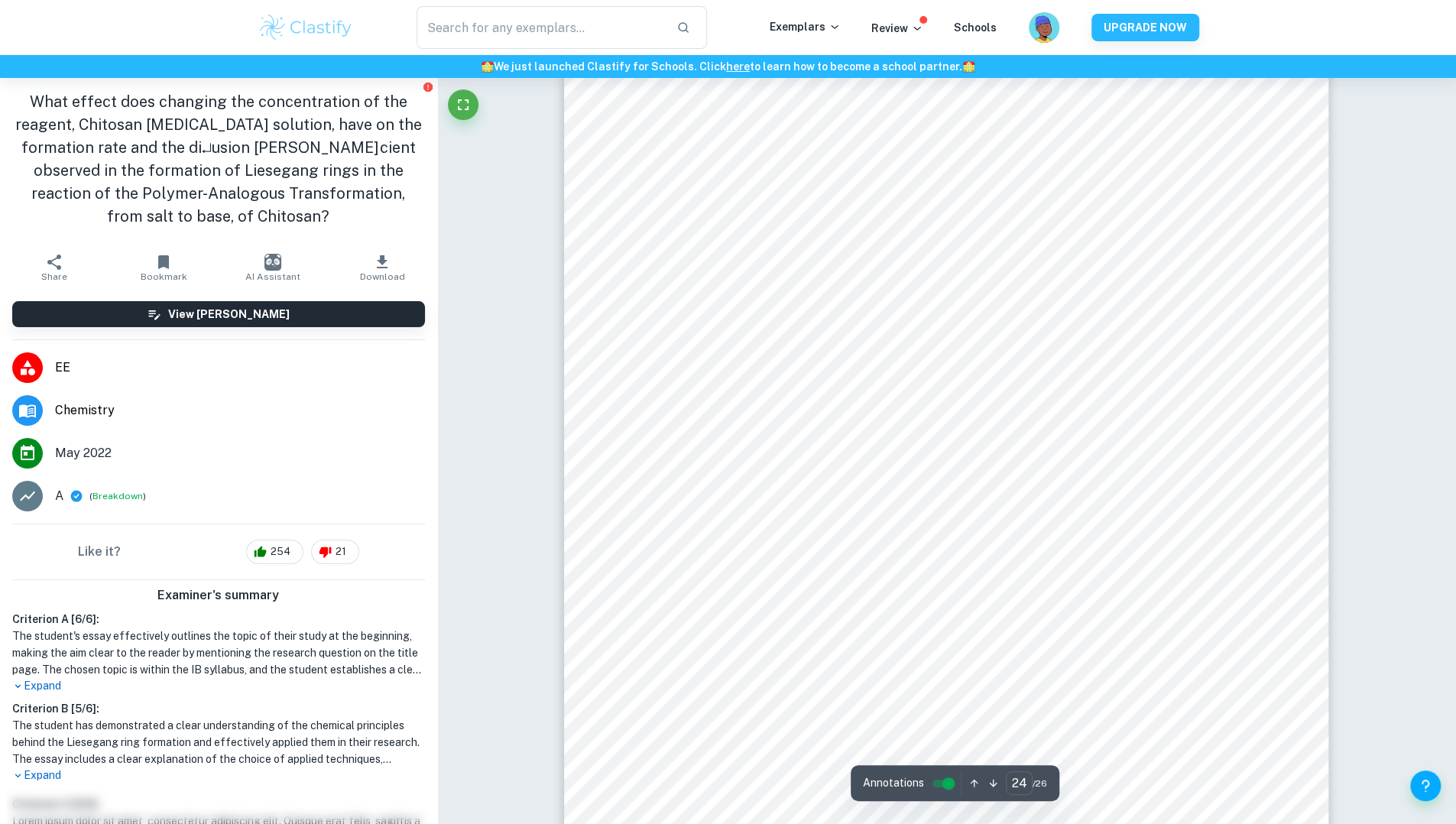 scroll, scrollTop: 25708, scrollLeft: 0, axis: vertical 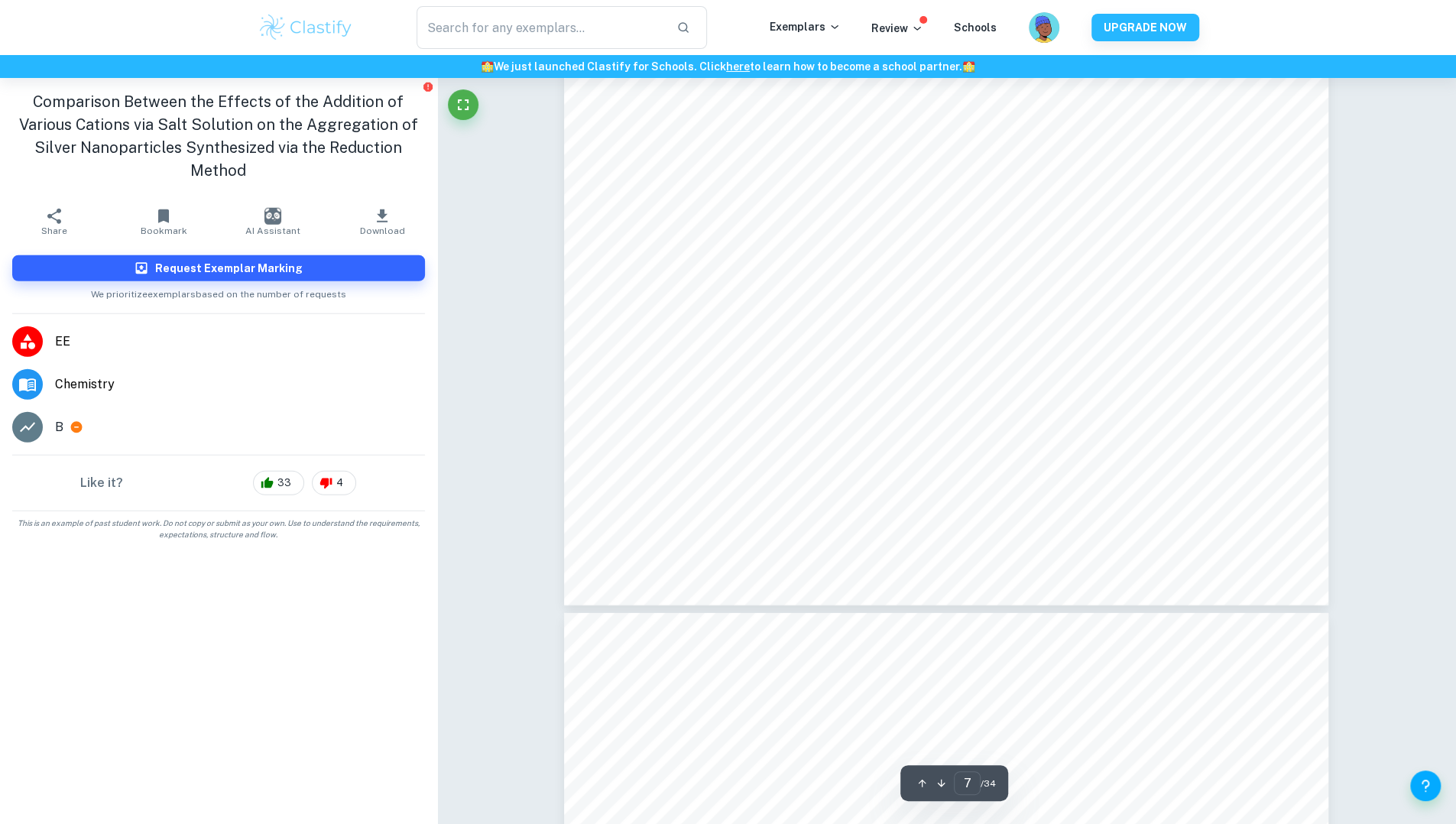 type on "8" 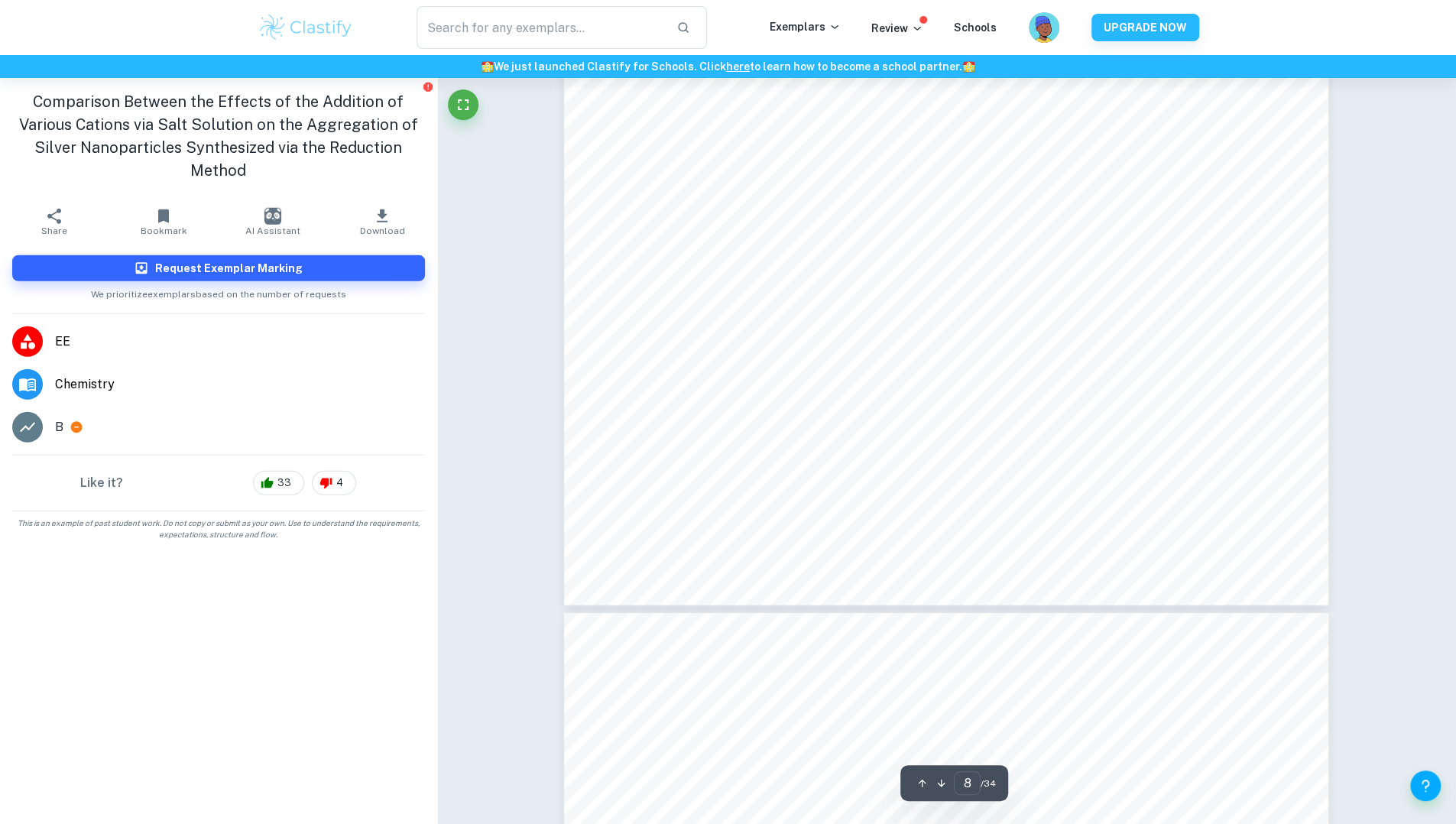 scroll, scrollTop: 7644, scrollLeft: 0, axis: vertical 